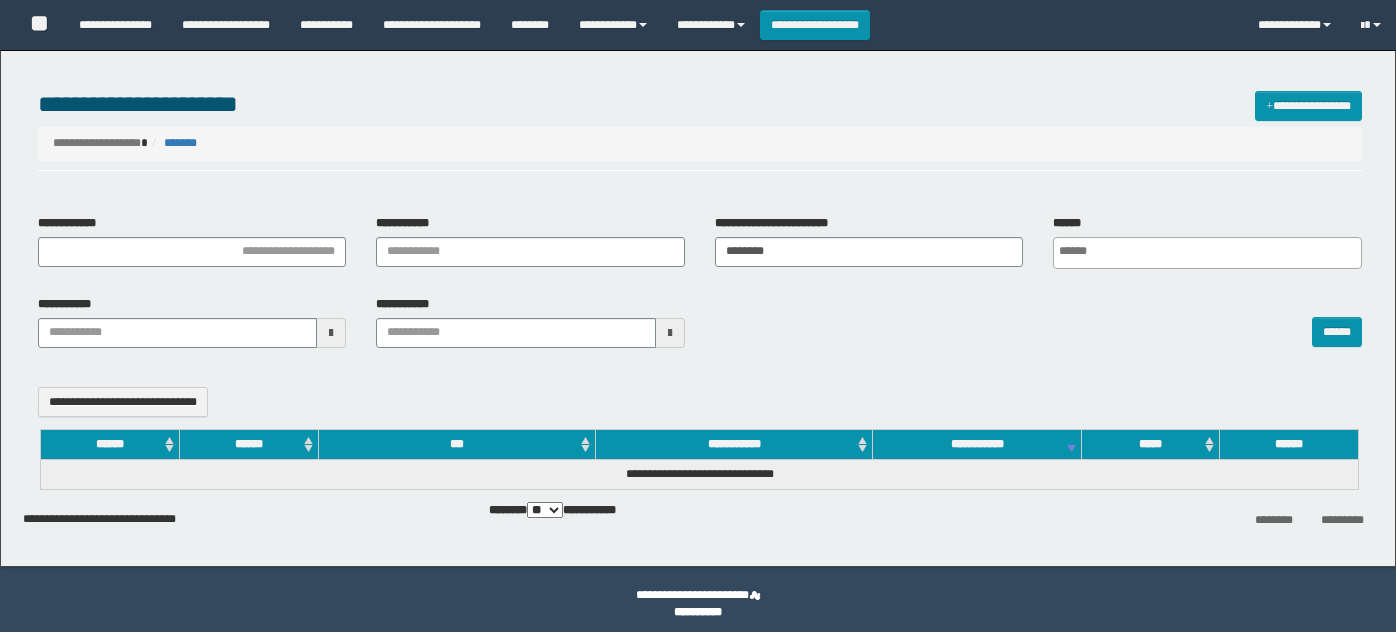 select 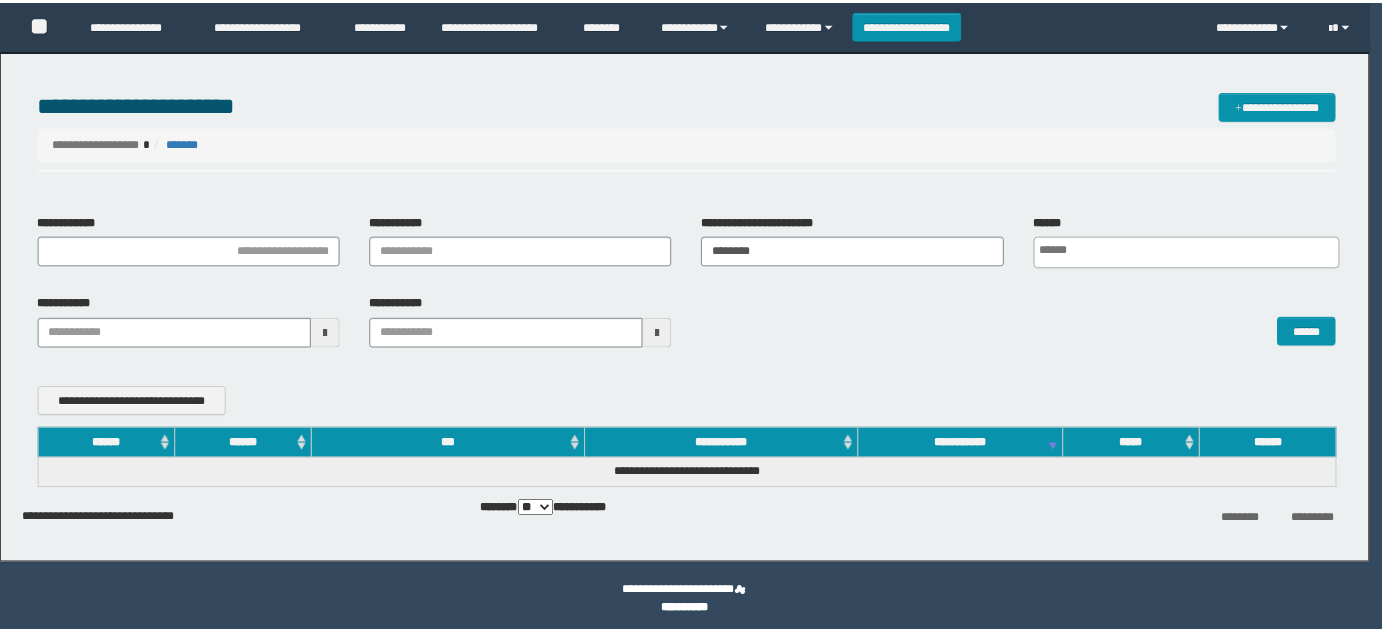 scroll, scrollTop: 0, scrollLeft: 0, axis: both 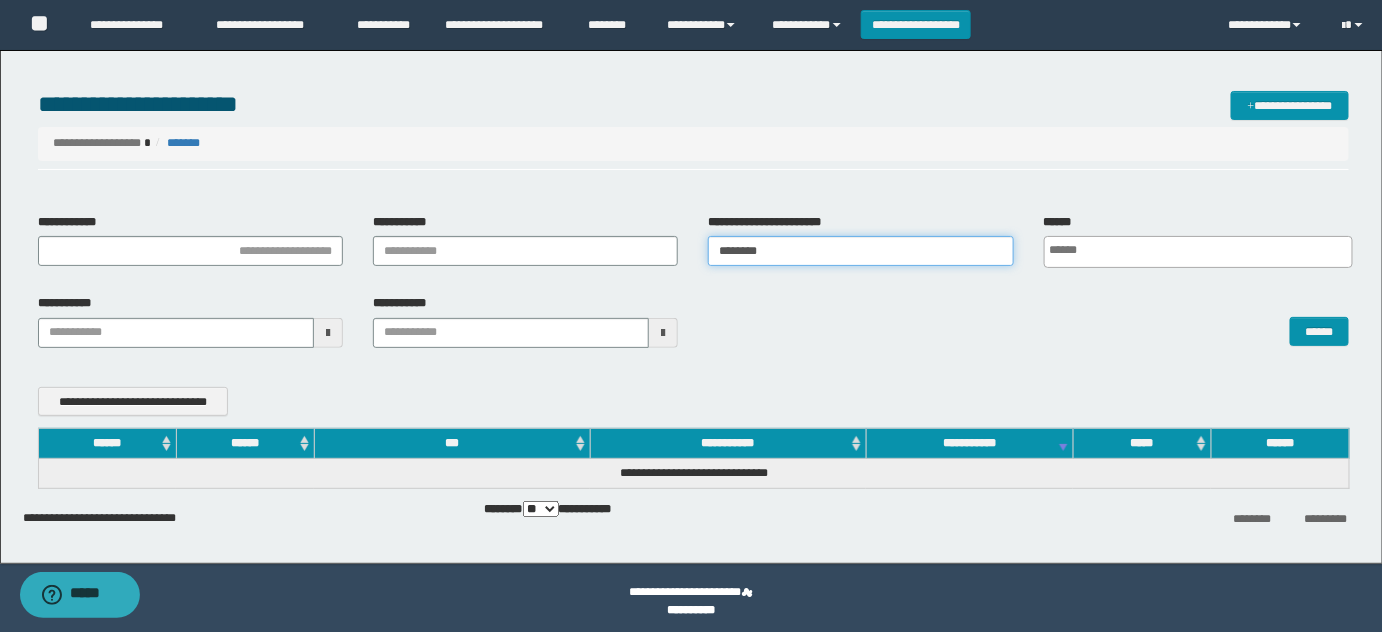 drag, startPoint x: 806, startPoint y: 255, endPoint x: 315, endPoint y: 193, distance: 494.899 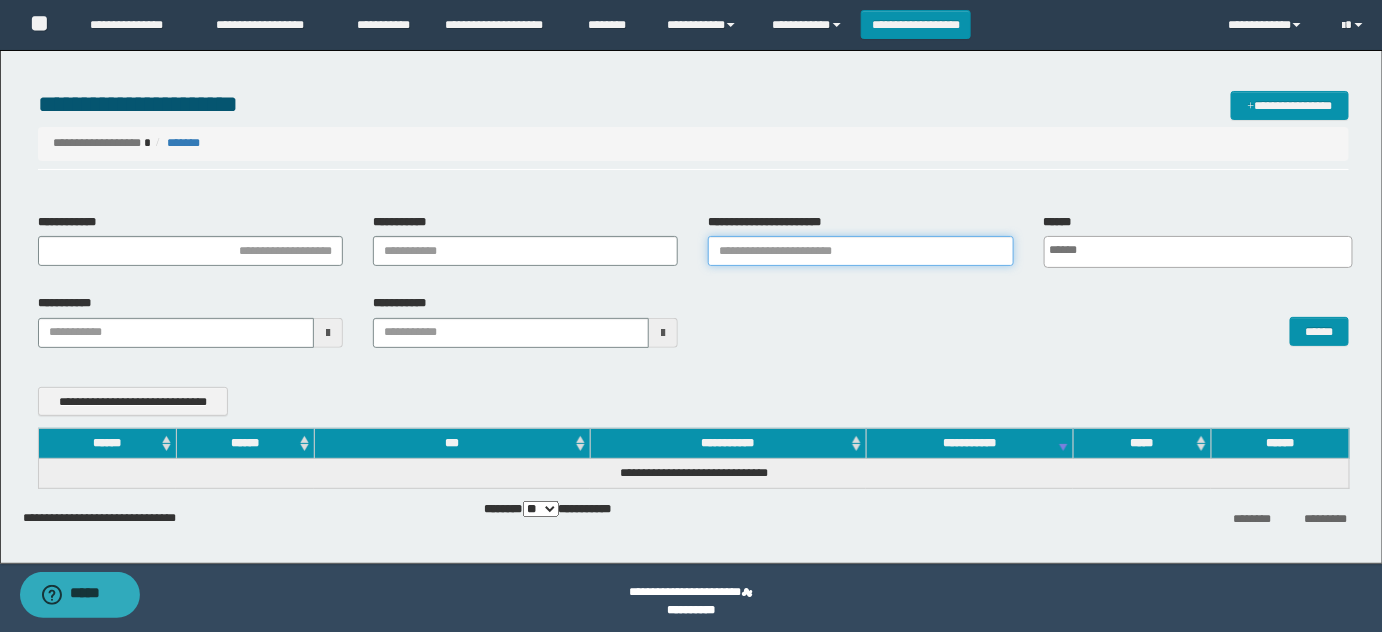 type 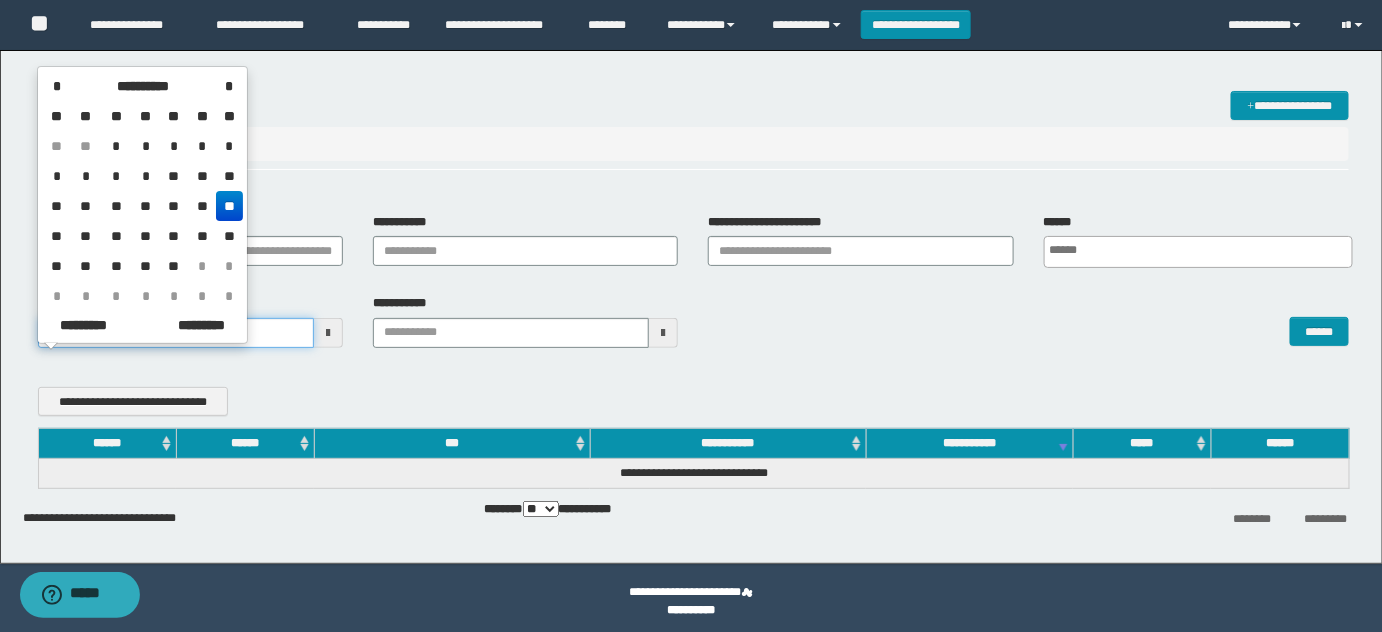click on "**********" at bounding box center (691, 316) 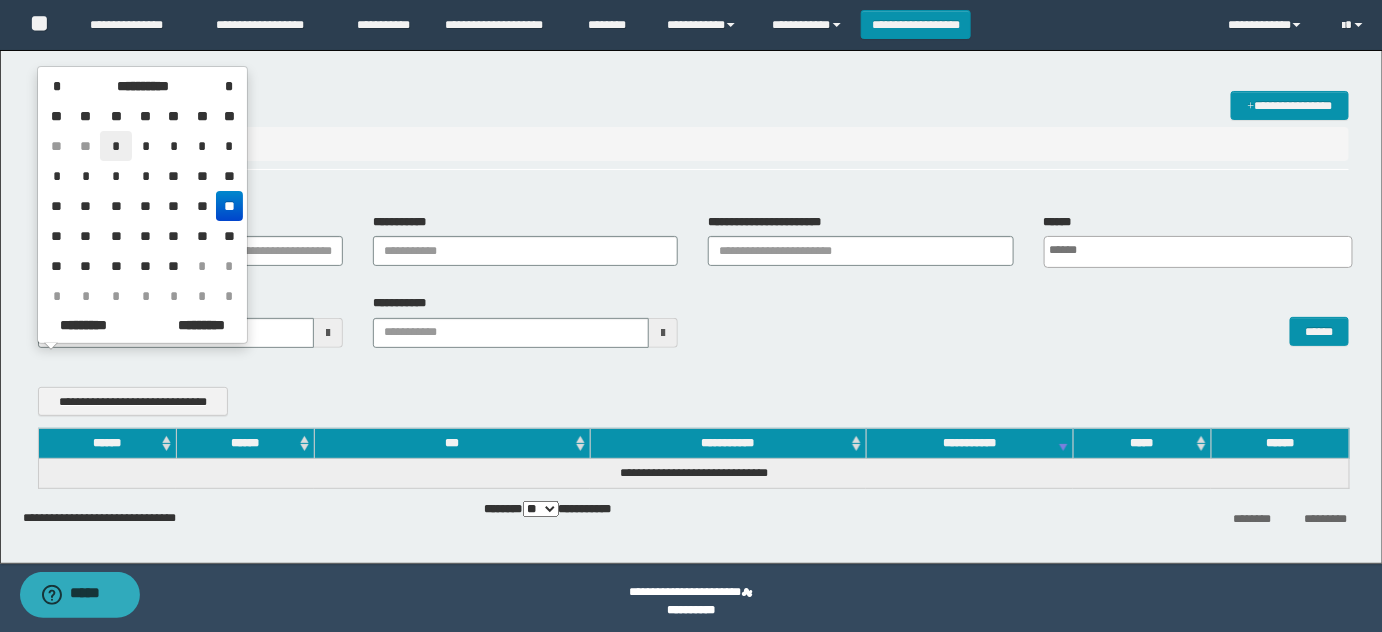 click on "*" at bounding box center (116, 146) 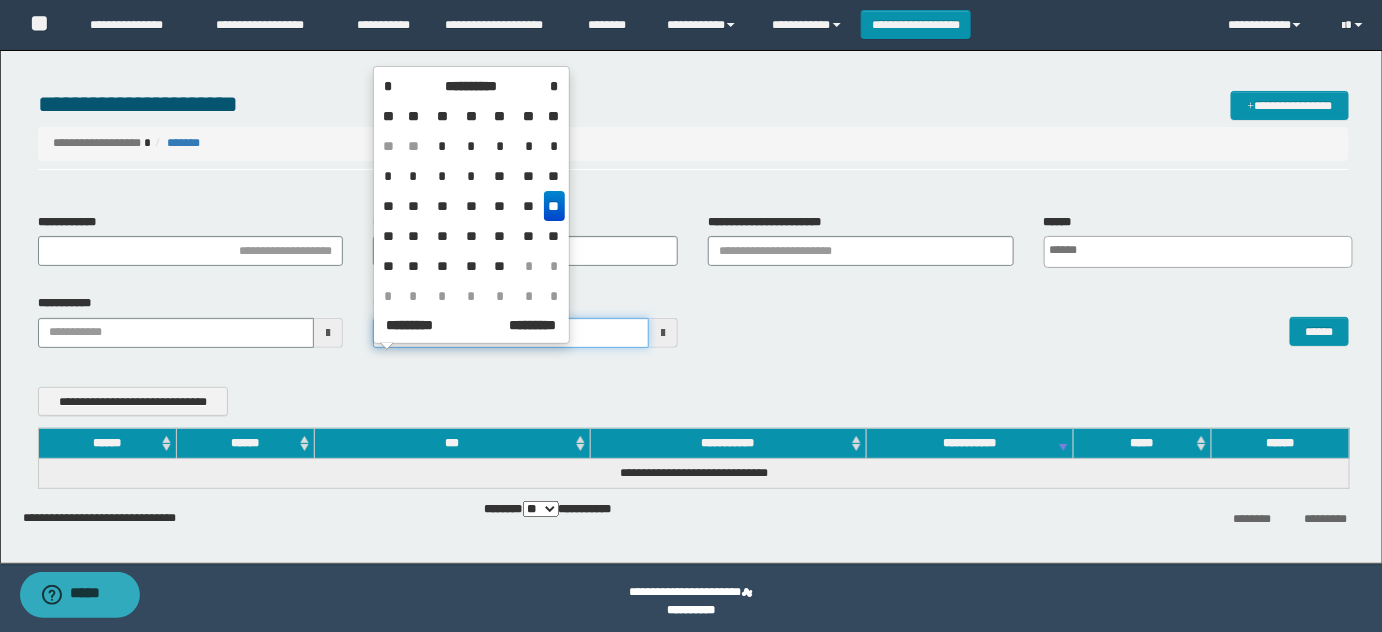 click on "**********" at bounding box center (691, 316) 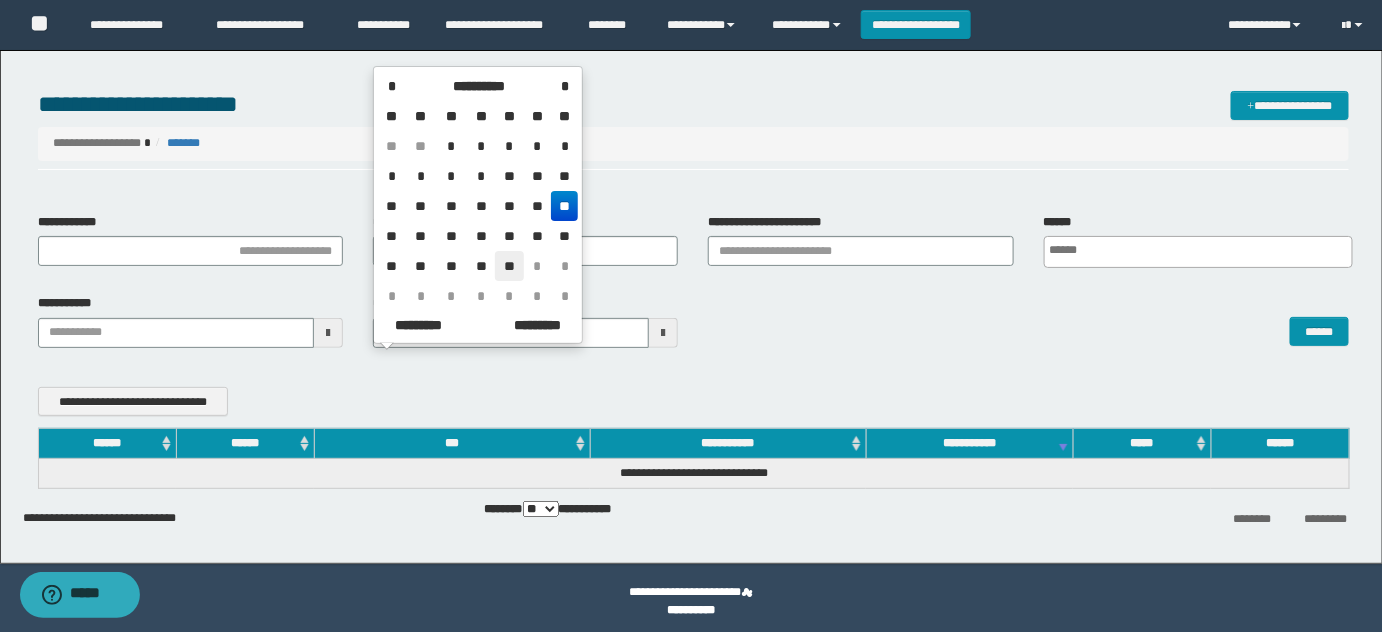 click on "**" at bounding box center (509, 266) 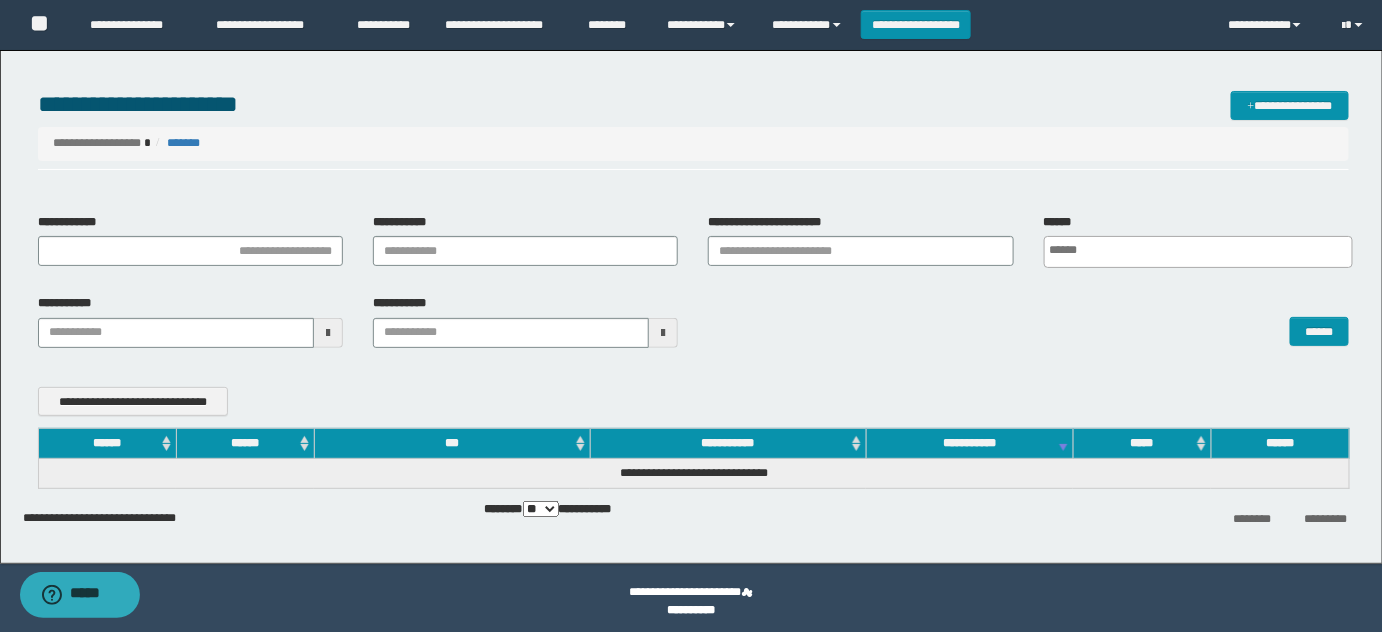 click on "** *** ***" at bounding box center (541, 509) 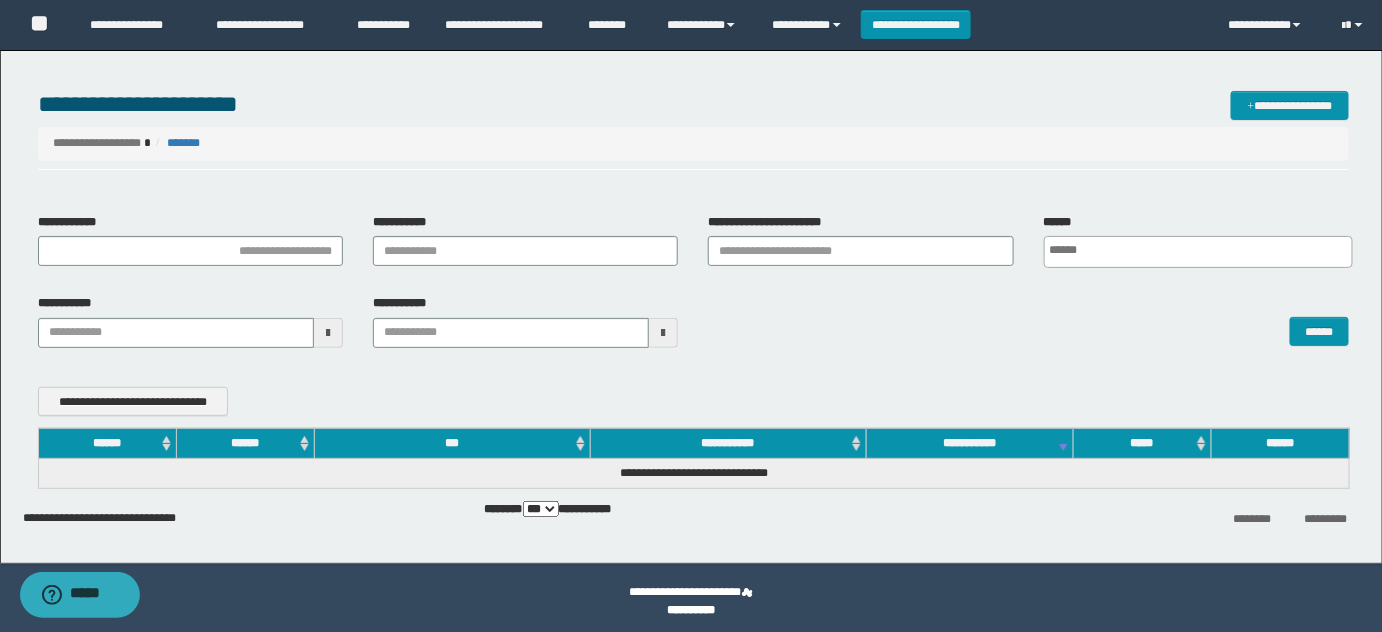 click on "** *** ***" at bounding box center (541, 509) 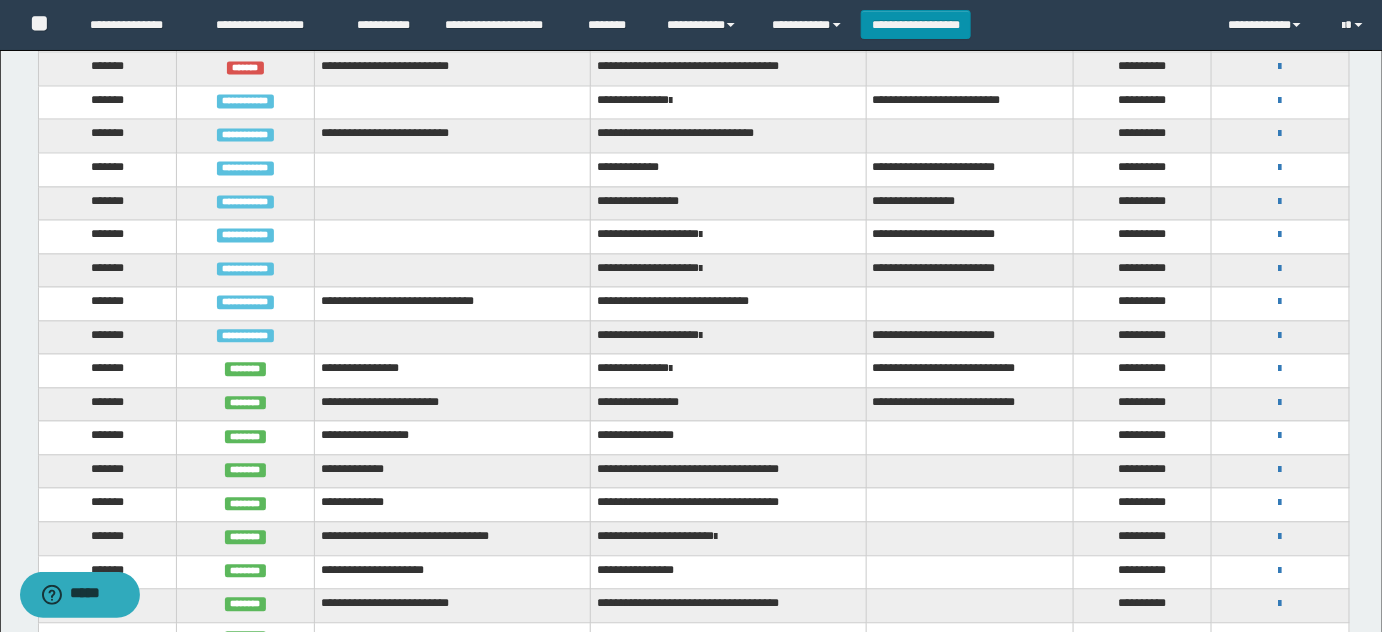 scroll, scrollTop: 1272, scrollLeft: 0, axis: vertical 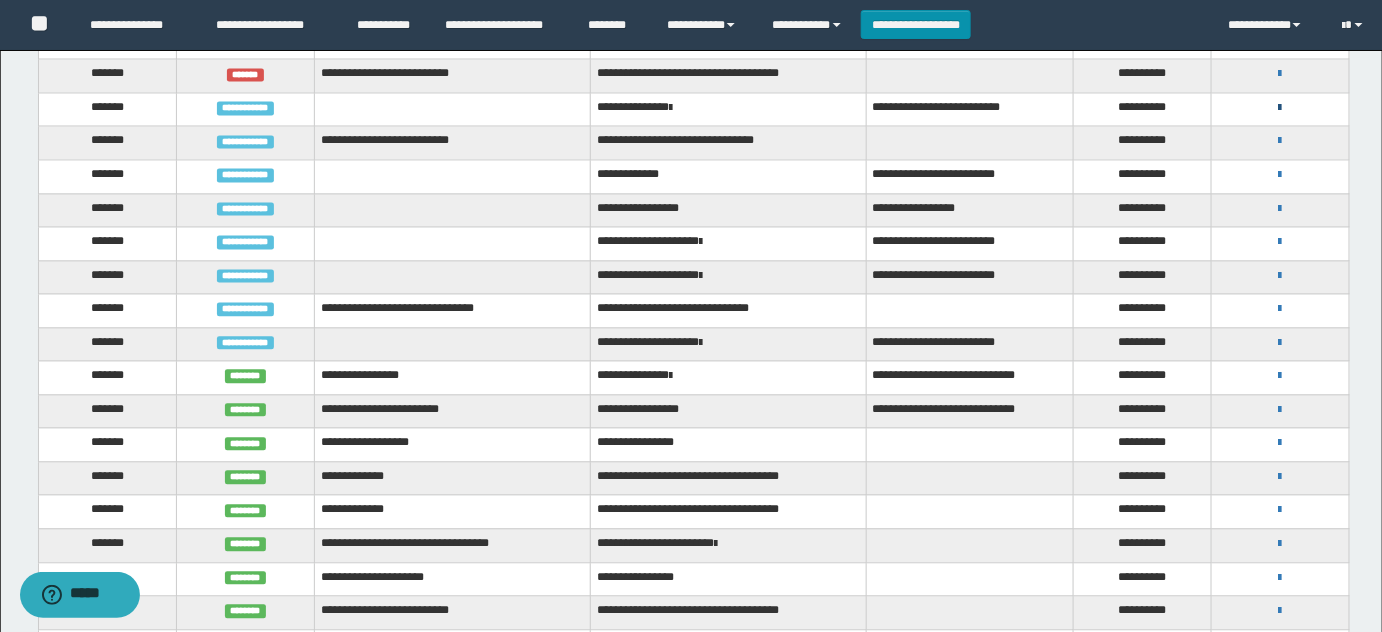 click at bounding box center (1280, 108) 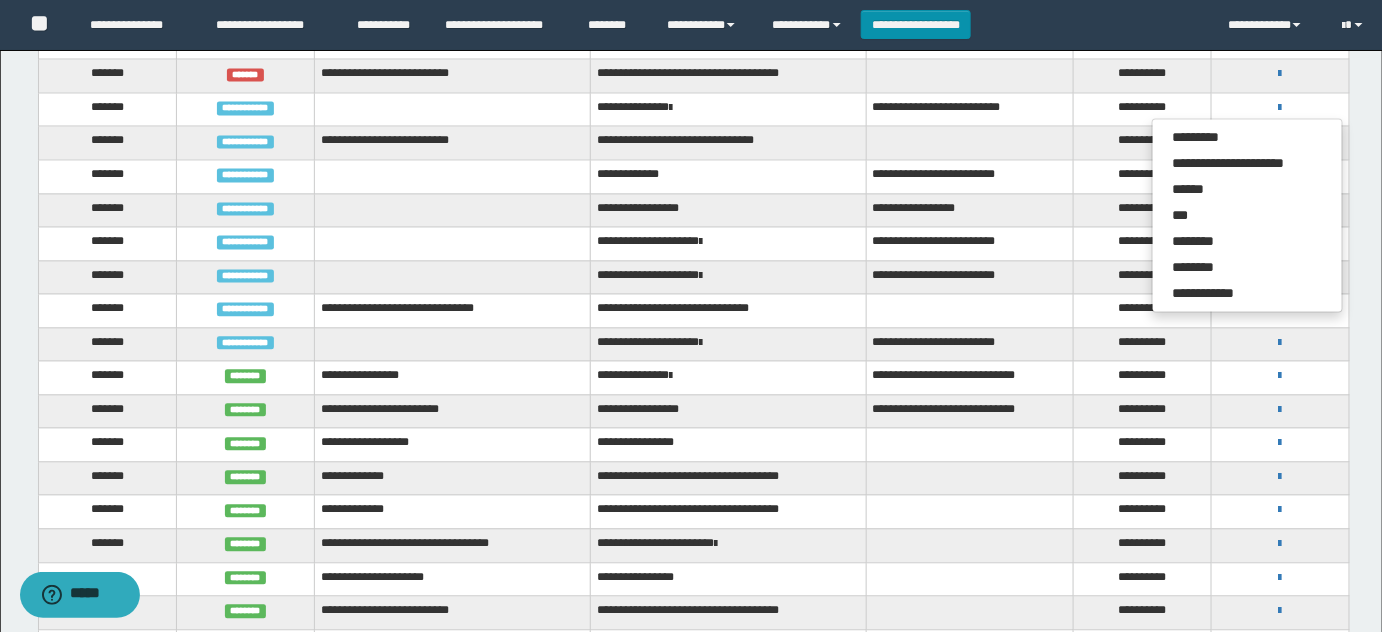 click at bounding box center [969, 143] 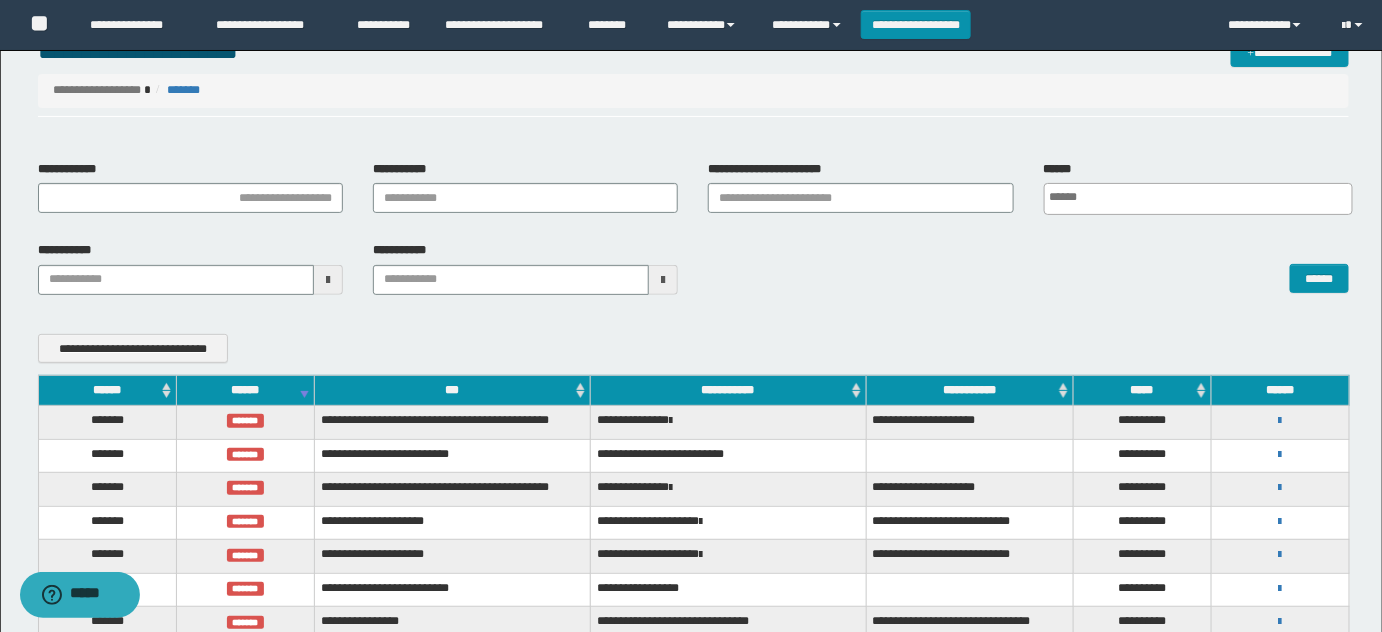 scroll, scrollTop: 0, scrollLeft: 0, axis: both 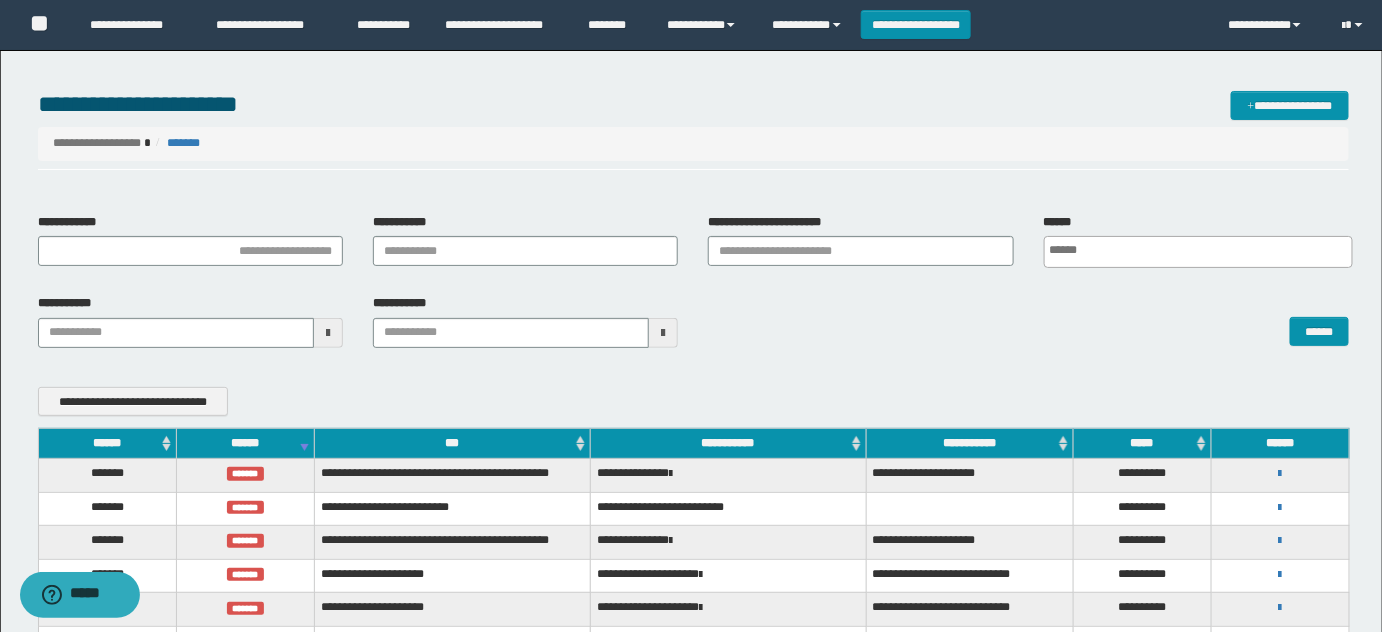 click on "******" at bounding box center [245, 443] 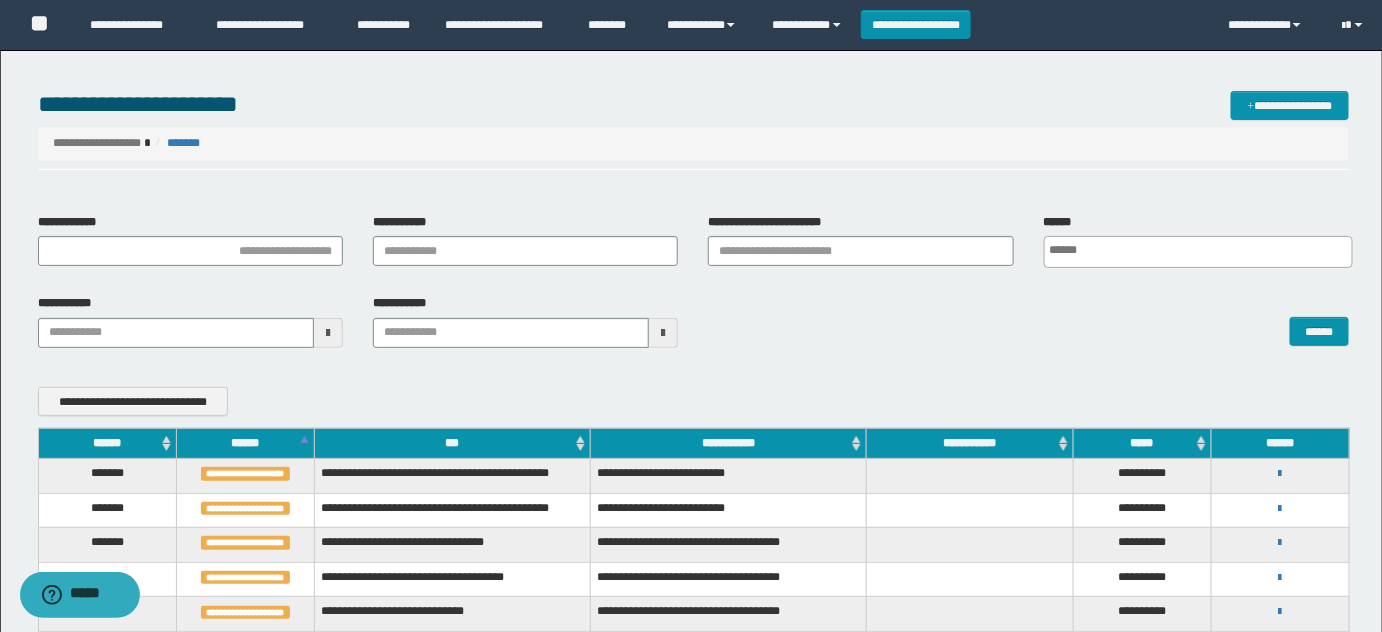 click on "******" at bounding box center [245, 443] 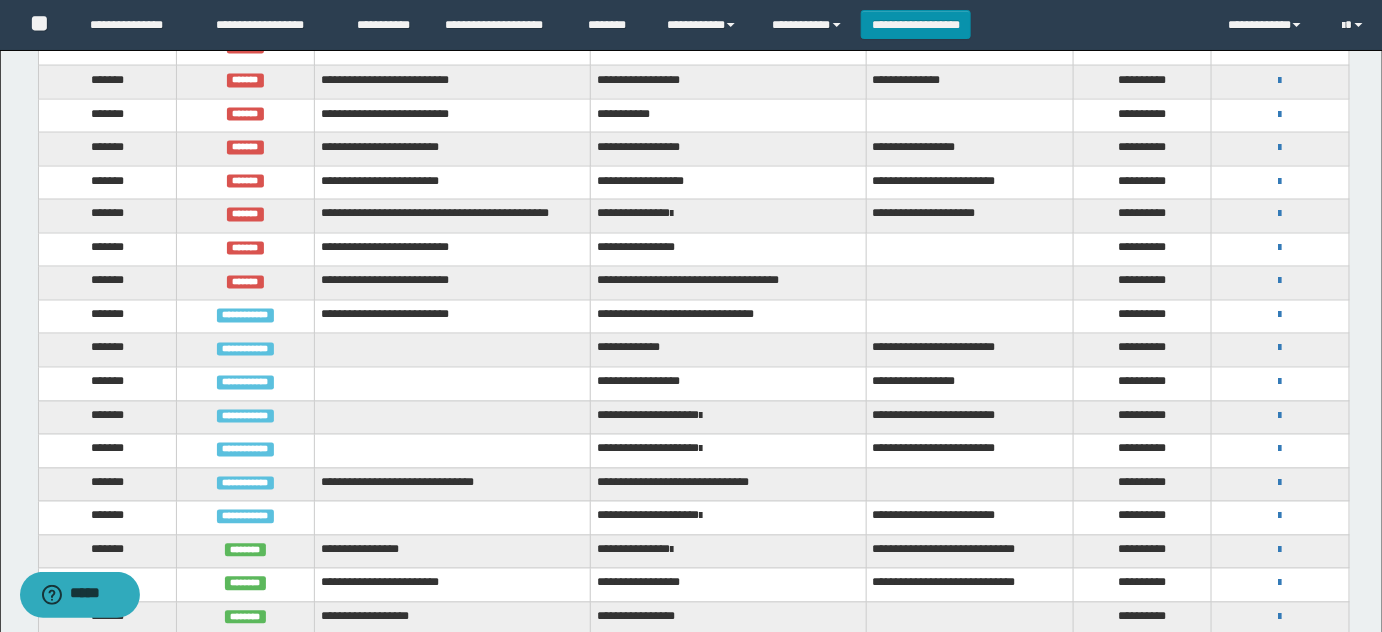 scroll, scrollTop: 1181, scrollLeft: 0, axis: vertical 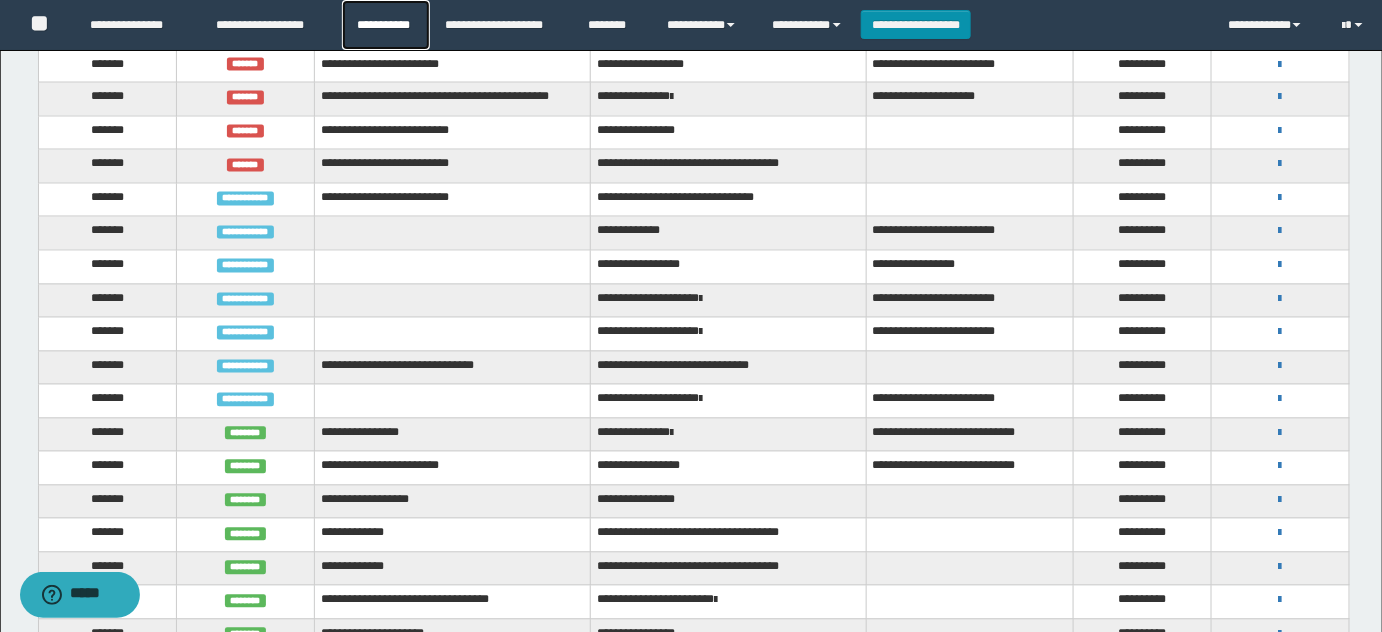 click on "**********" at bounding box center [386, 25] 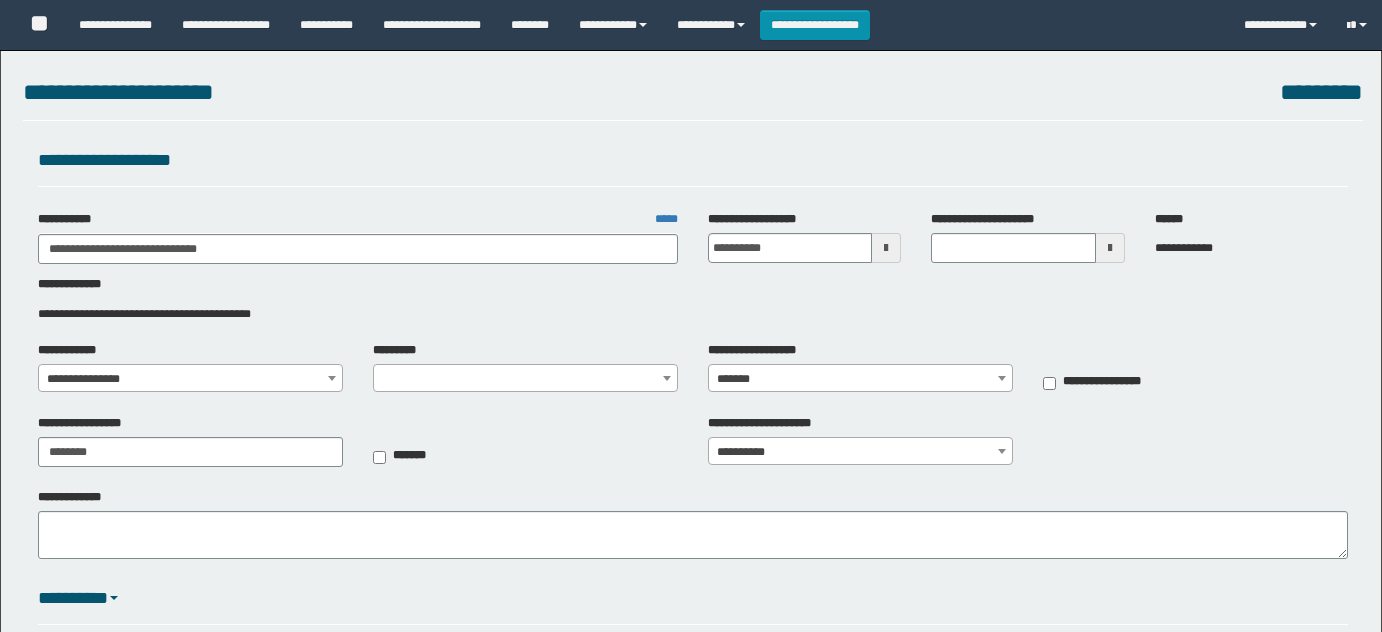 select on "**" 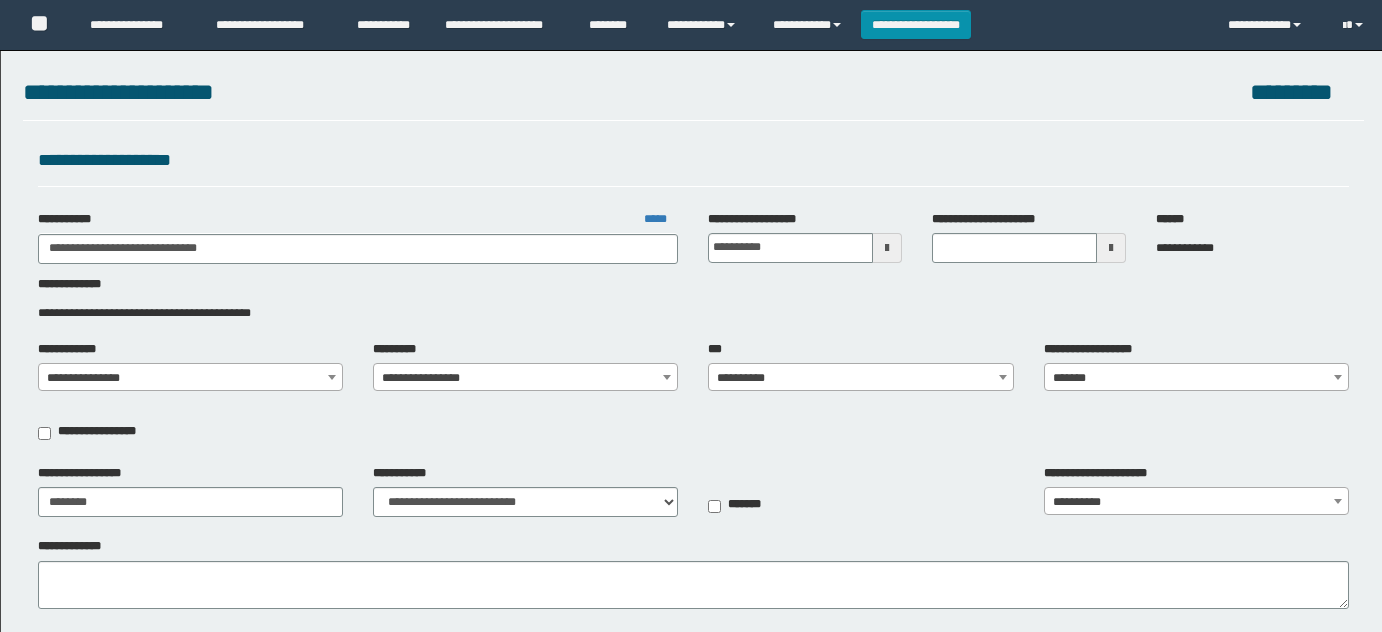 scroll, scrollTop: 0, scrollLeft: 0, axis: both 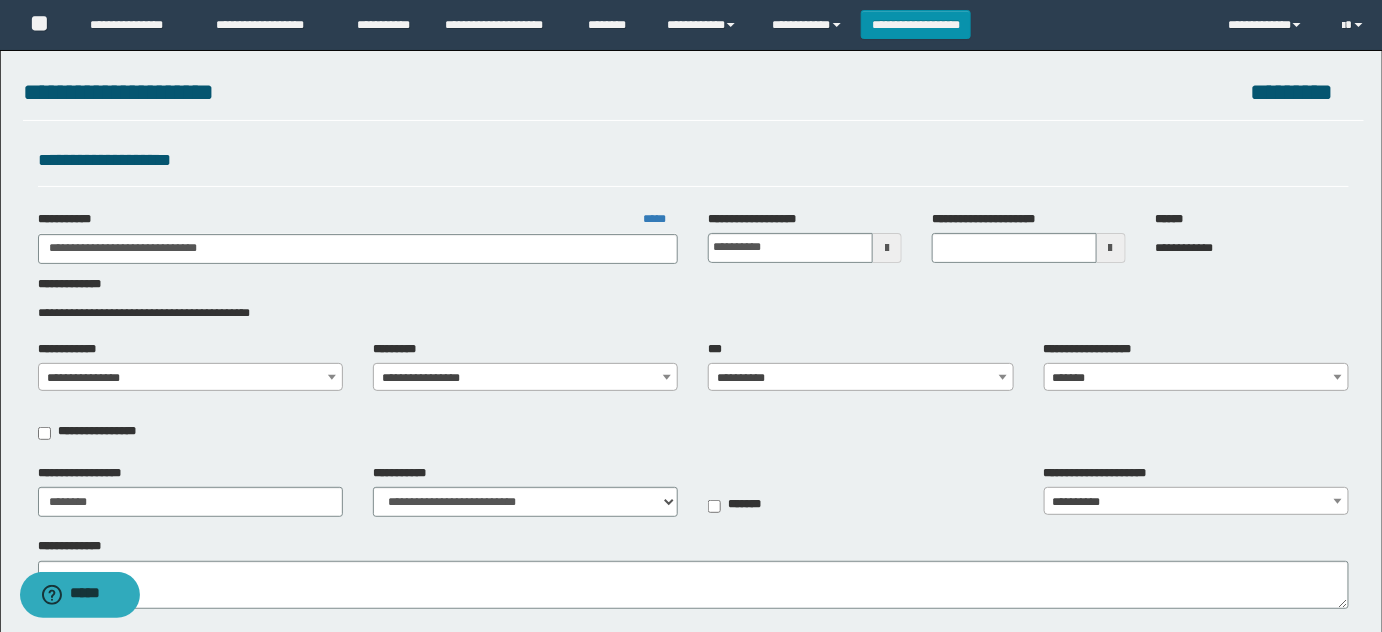click on "**********" at bounding box center [861, 378] 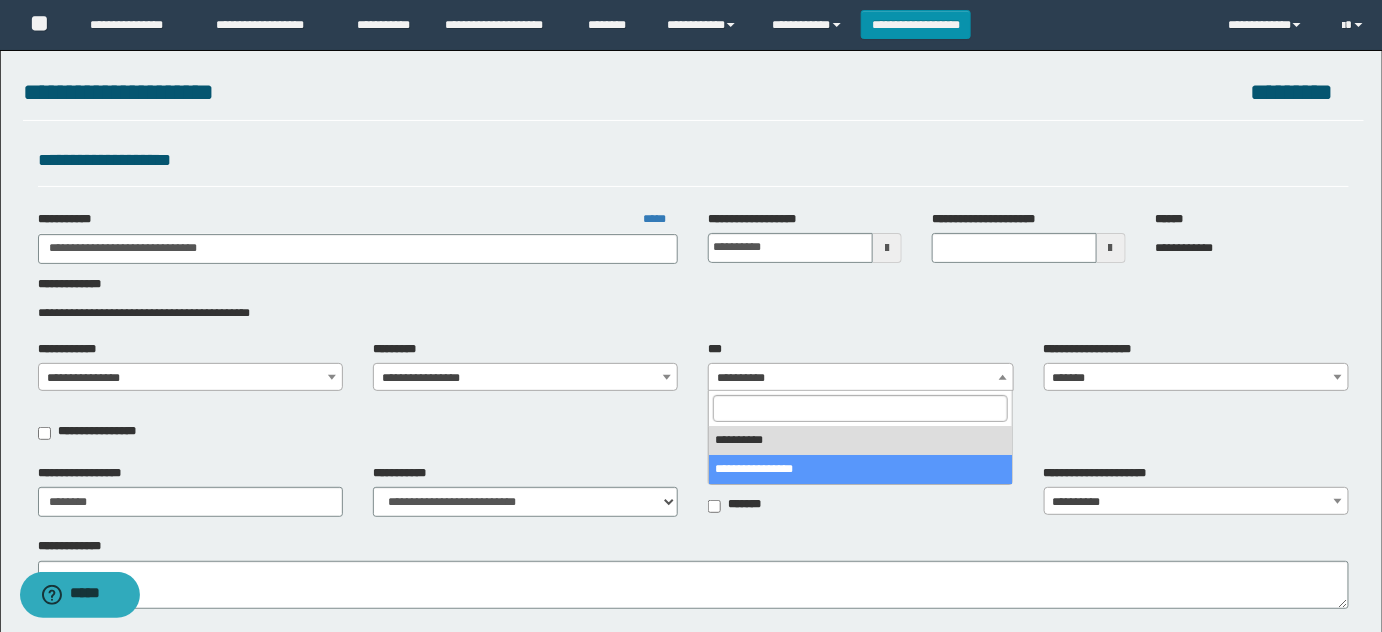 select on "***" 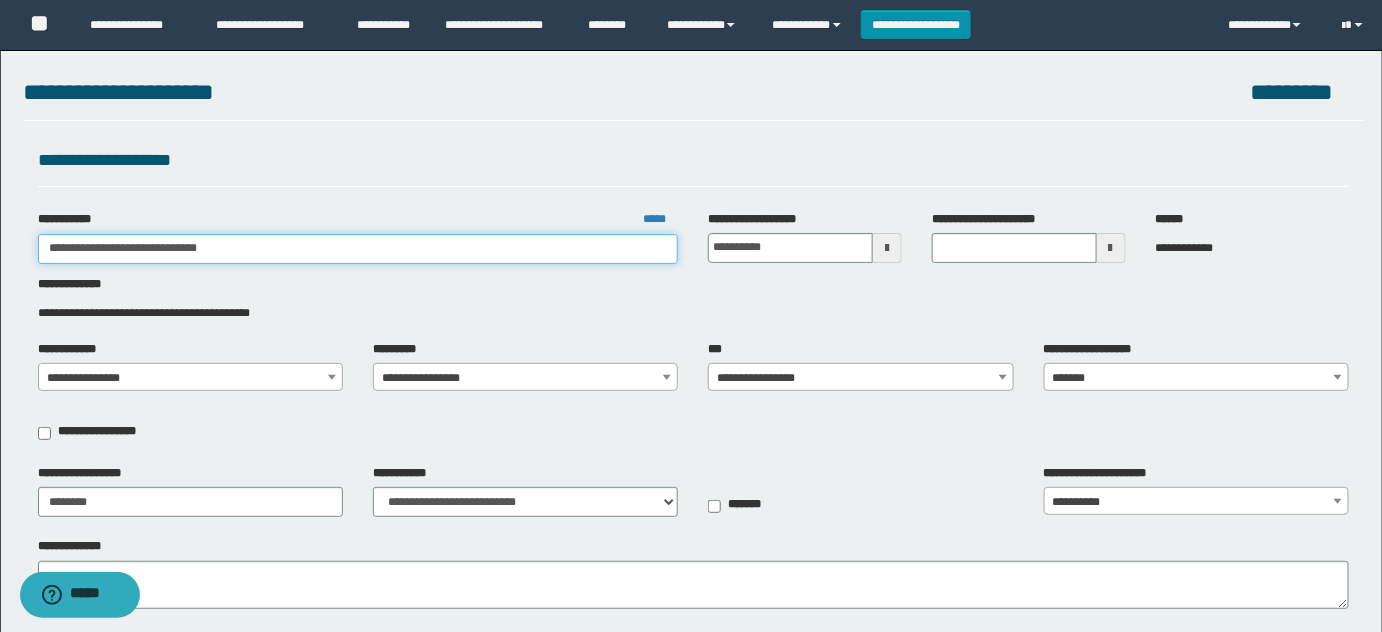 drag, startPoint x: 143, startPoint y: 250, endPoint x: 370, endPoint y: 261, distance: 227.26636 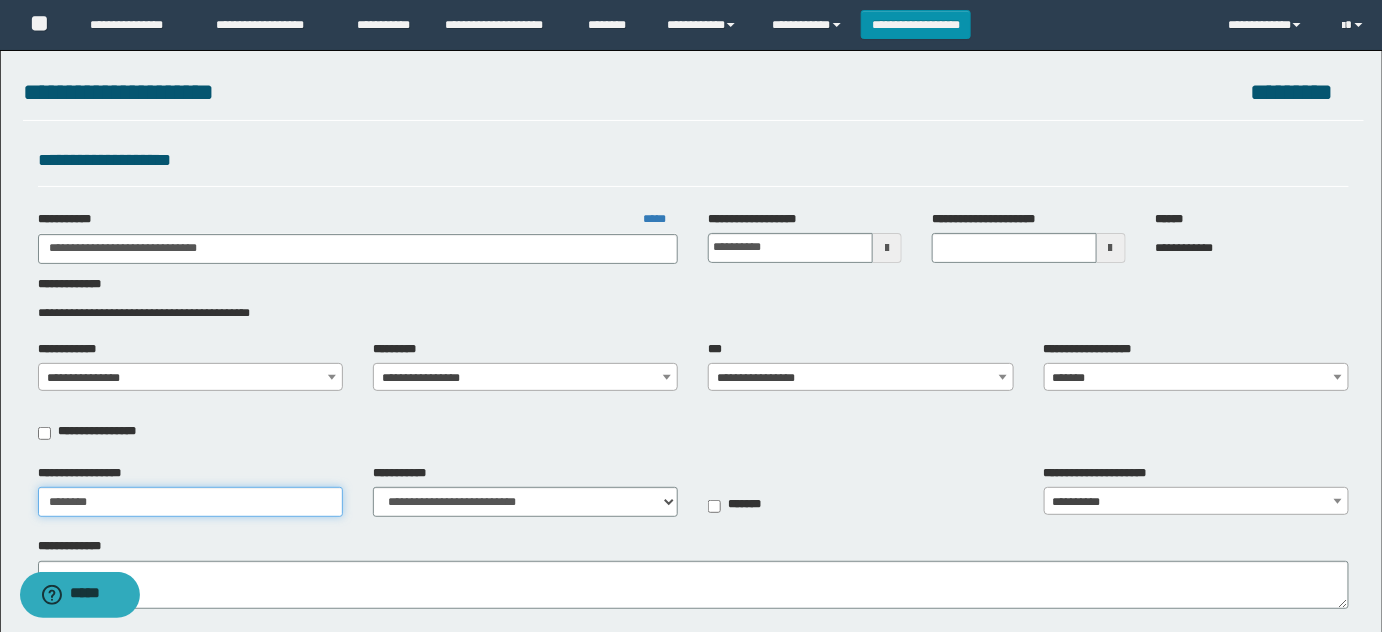 drag, startPoint x: 163, startPoint y: 504, endPoint x: 0, endPoint y: 418, distance: 184.29596 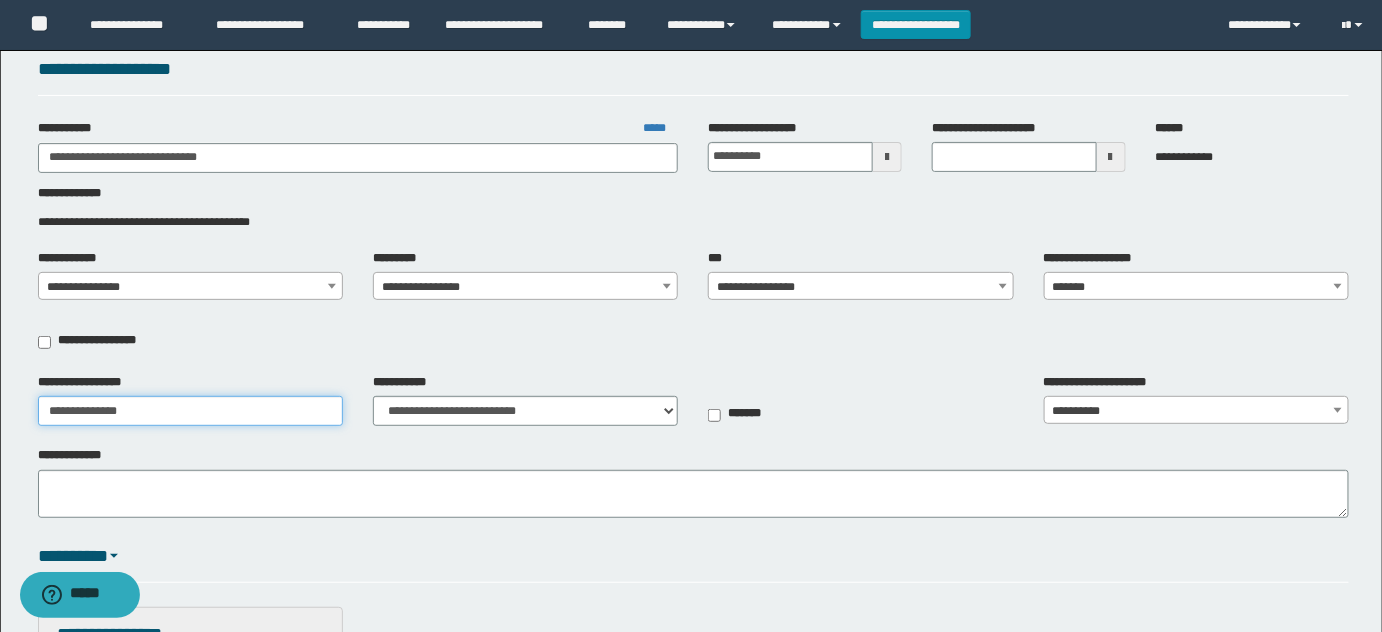 scroll, scrollTop: 90, scrollLeft: 0, axis: vertical 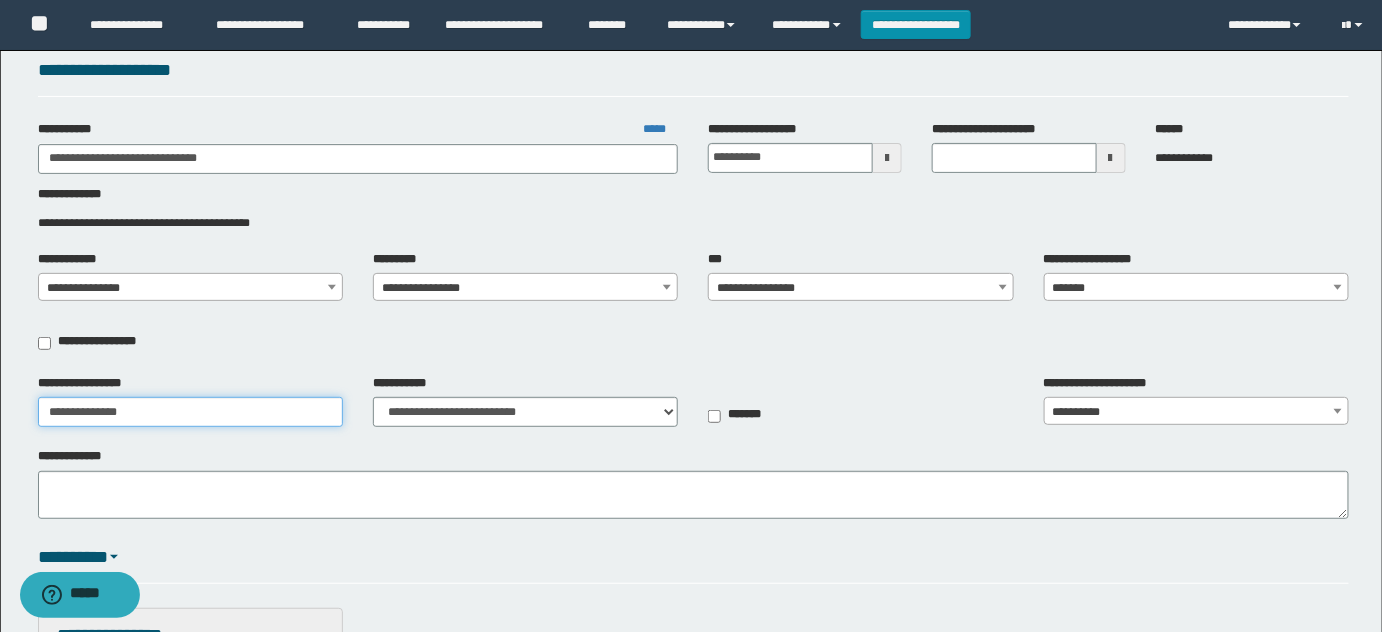 type on "**********" 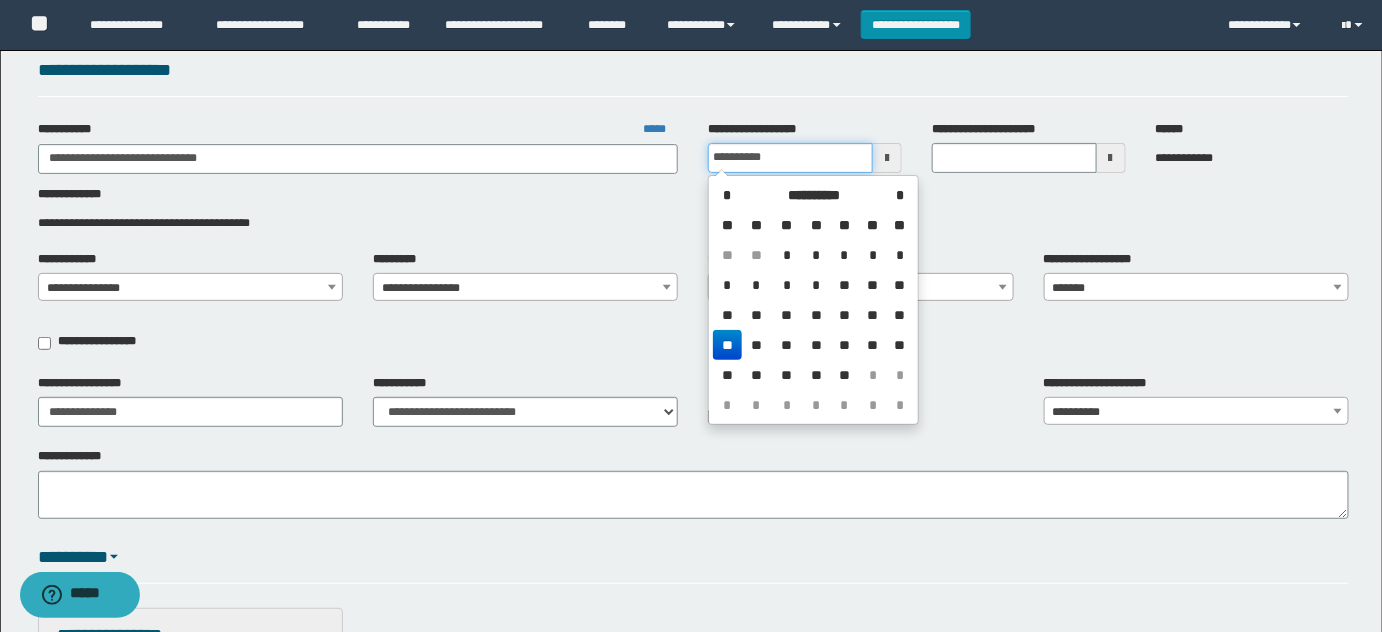click on "**********" at bounding box center [790, 158] 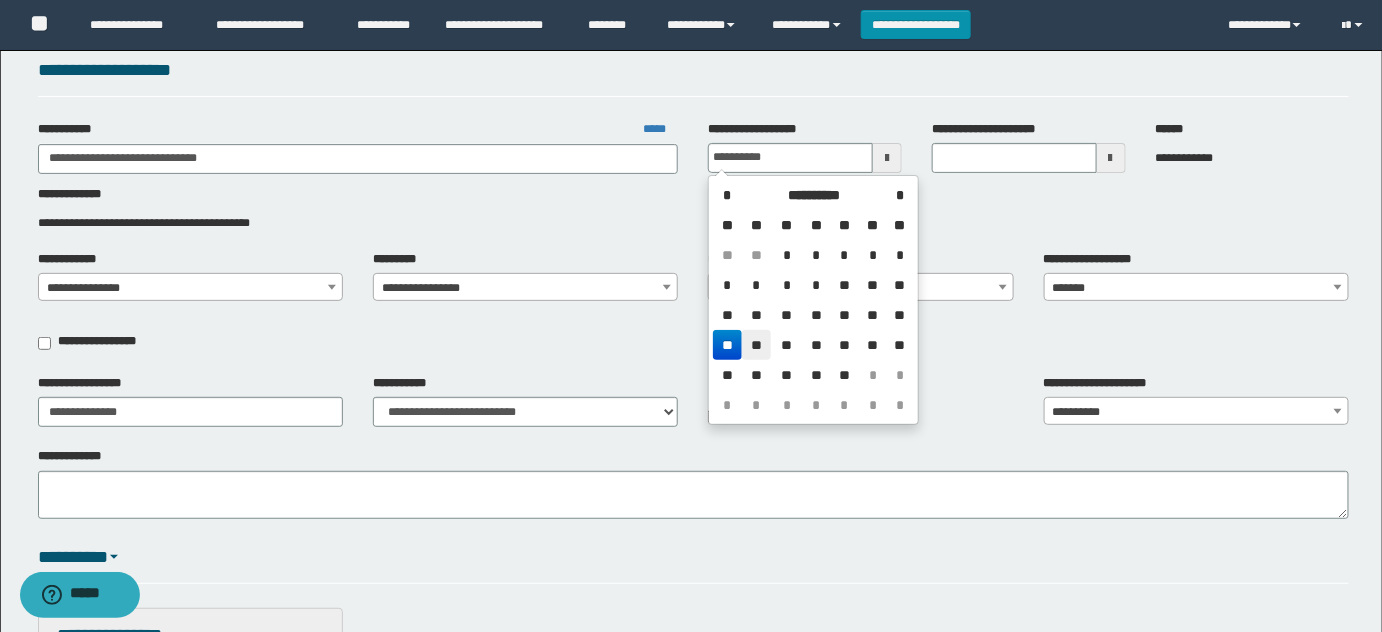 click on "**" at bounding box center (756, 345) 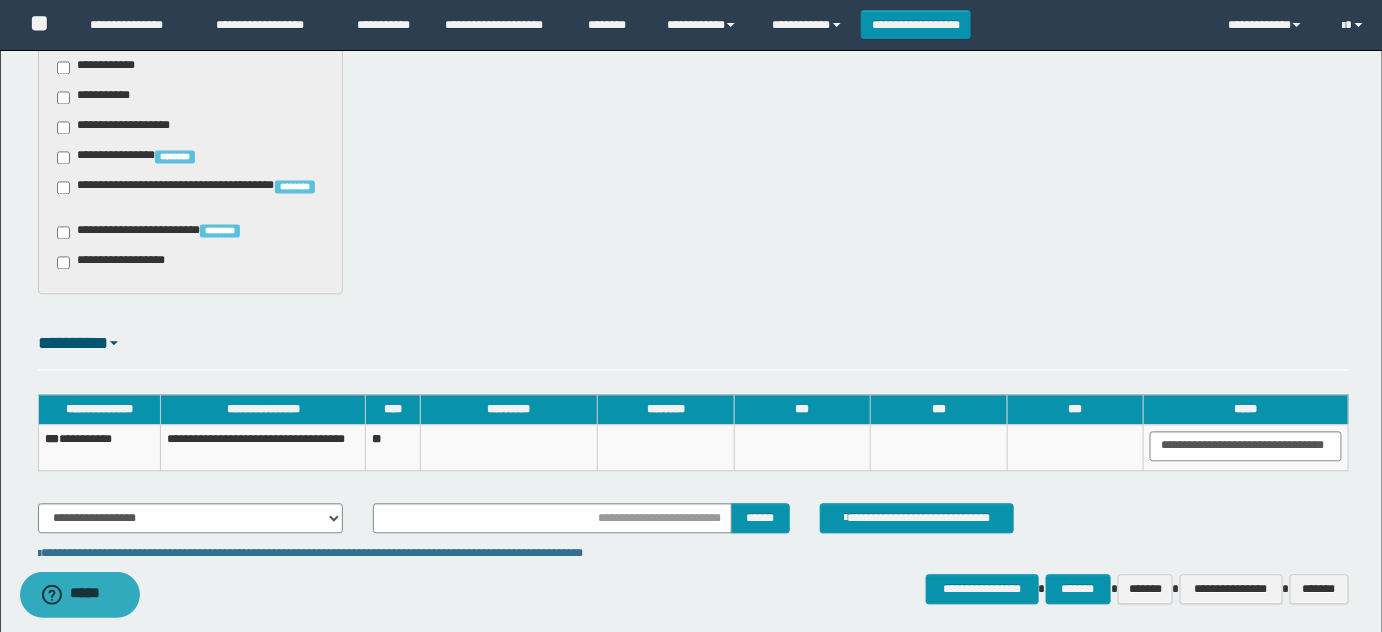 scroll, scrollTop: 1364, scrollLeft: 0, axis: vertical 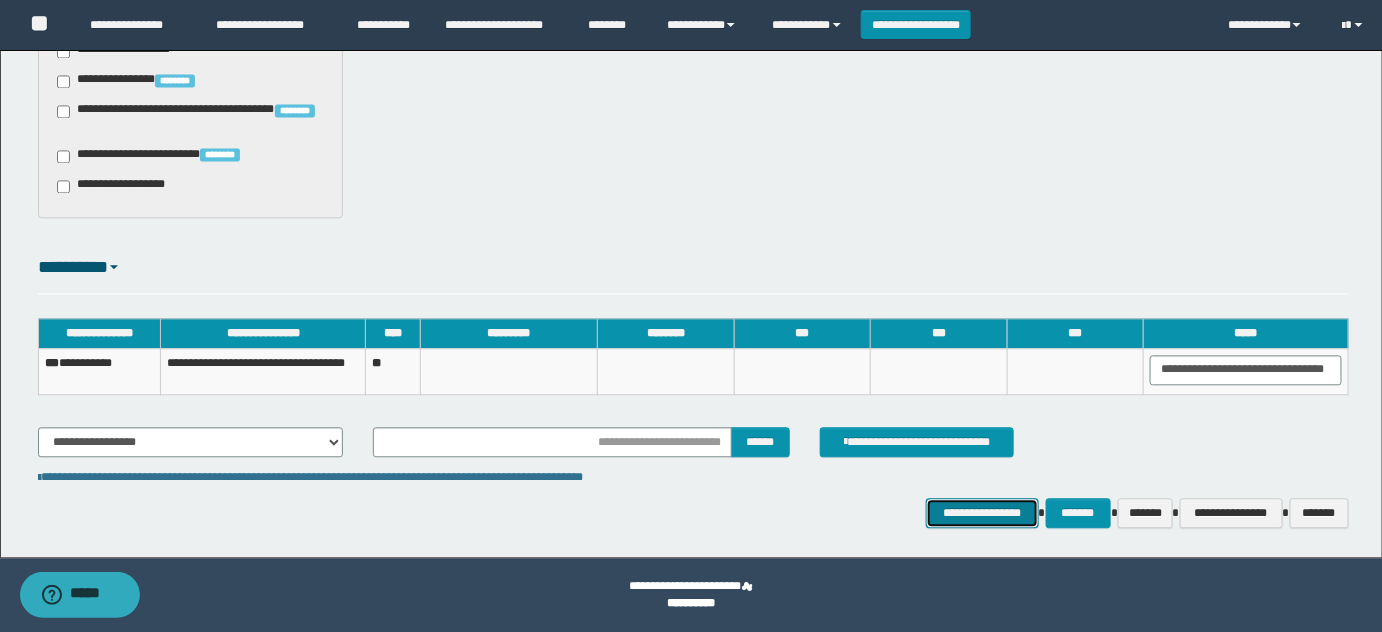 click on "**********" at bounding box center [982, 512] 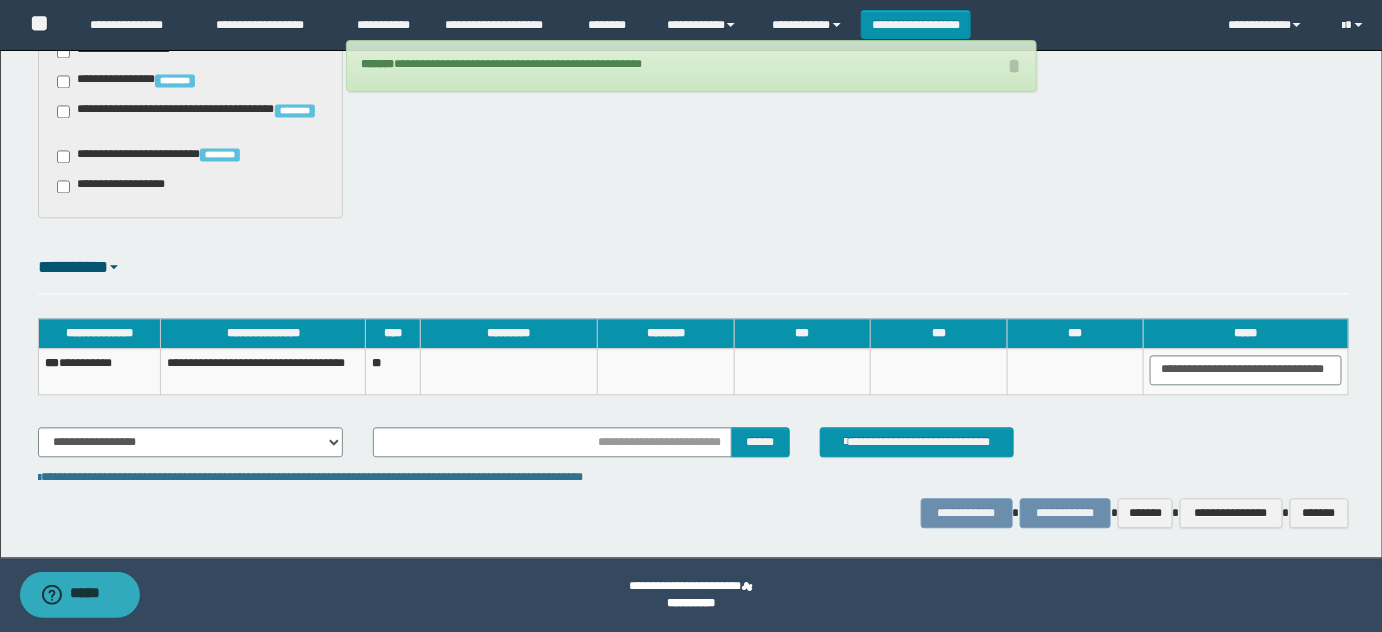 click on "***" at bounding box center [52, 363] 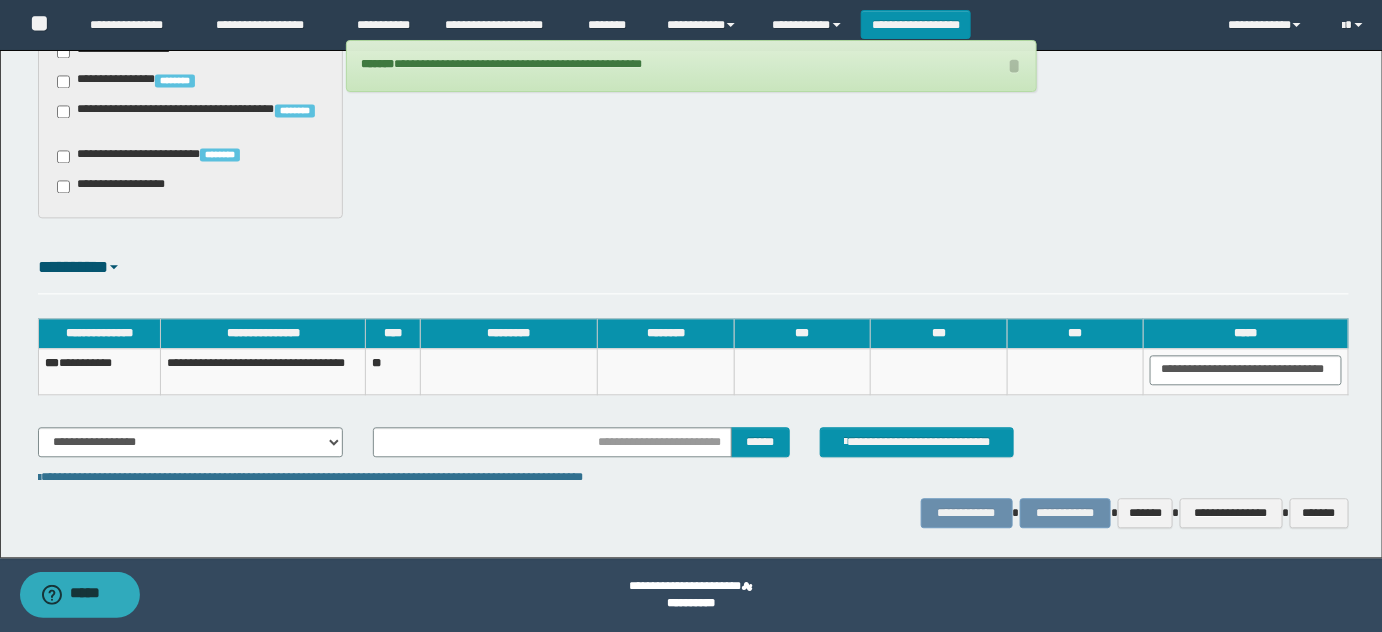 click on "**********" at bounding box center [99, 371] 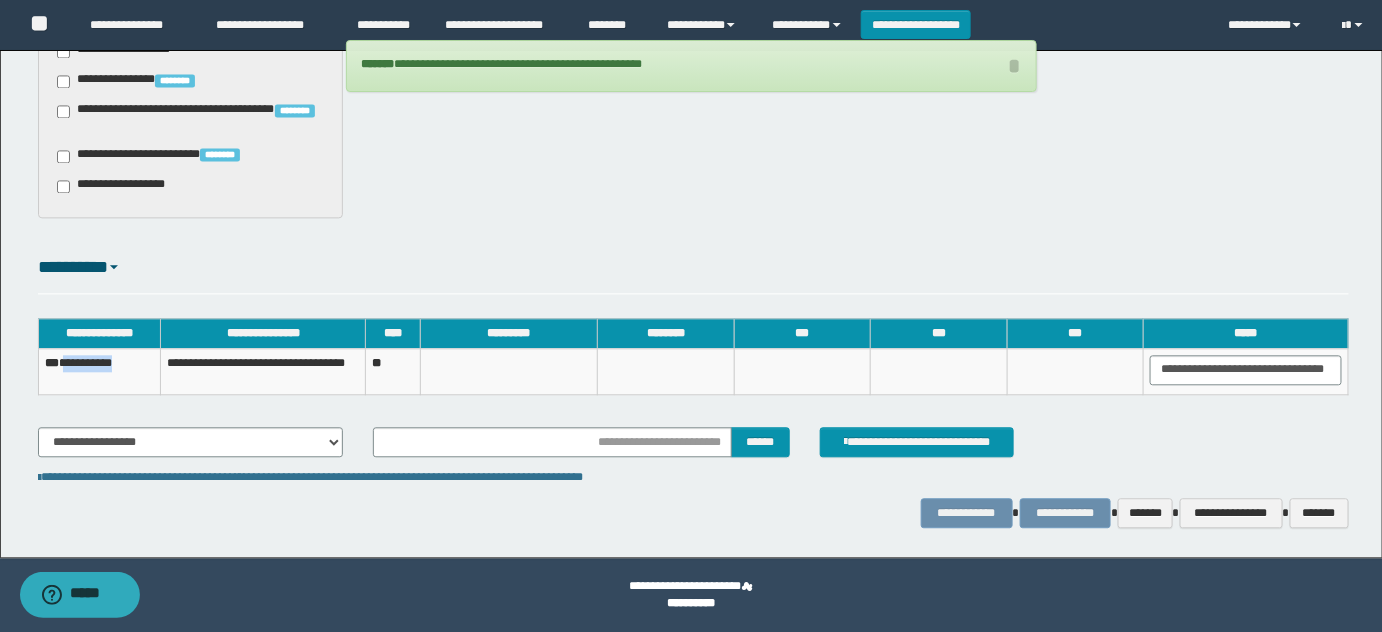 click on "**********" at bounding box center (99, 371) 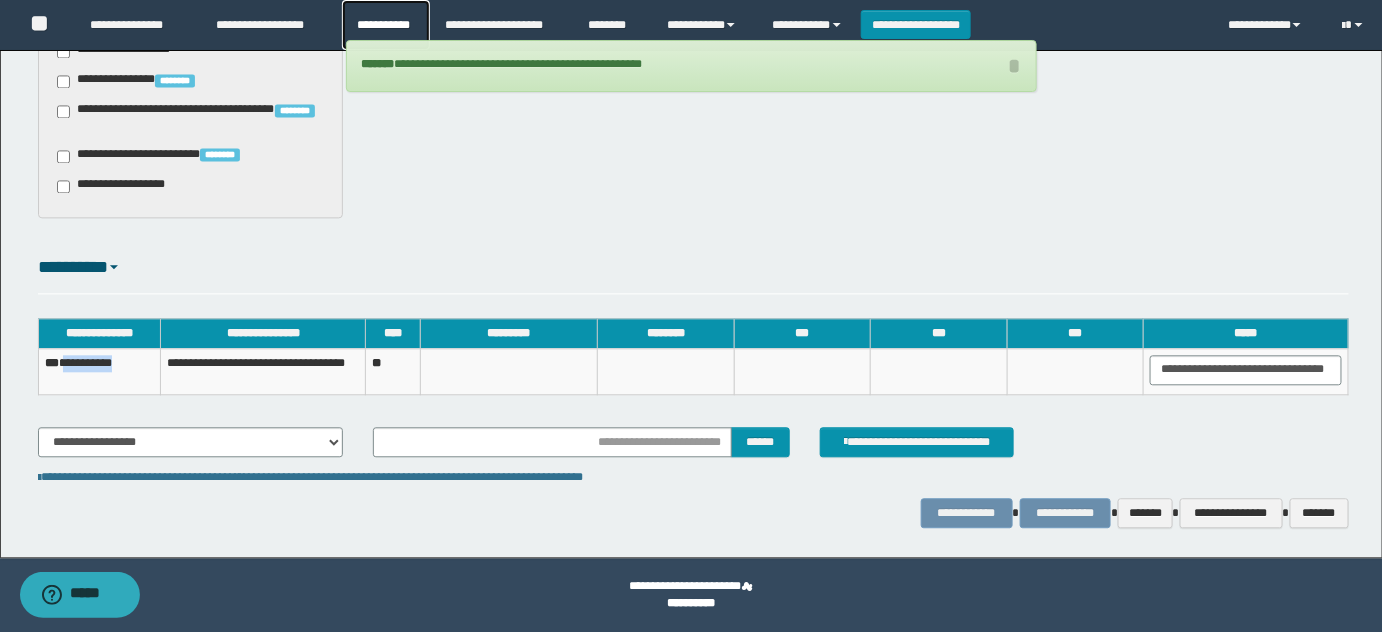 click on "**********" at bounding box center (386, 25) 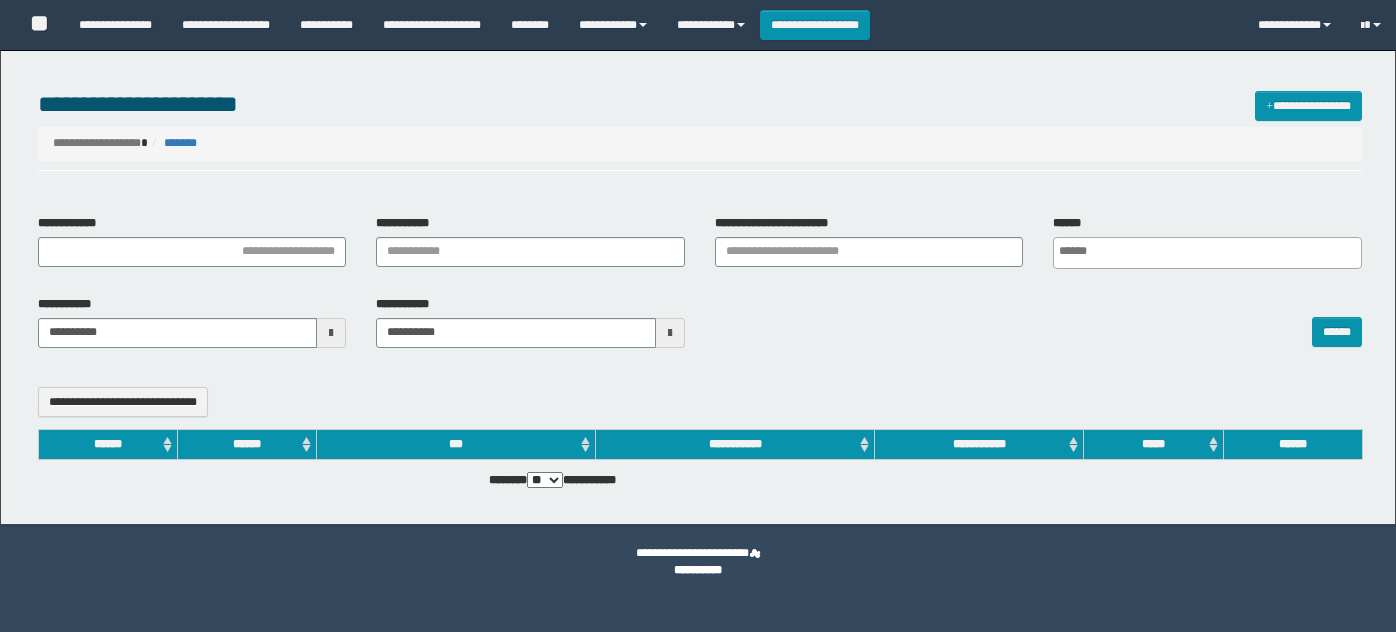 select 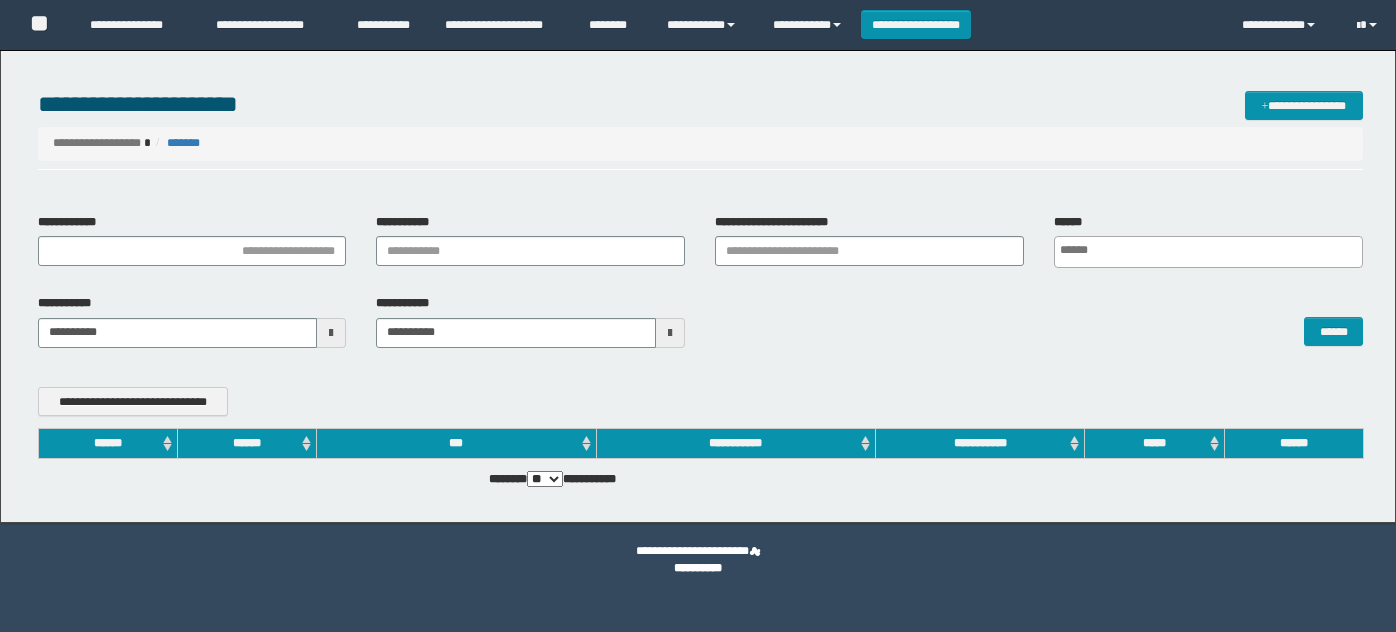 scroll, scrollTop: 0, scrollLeft: 0, axis: both 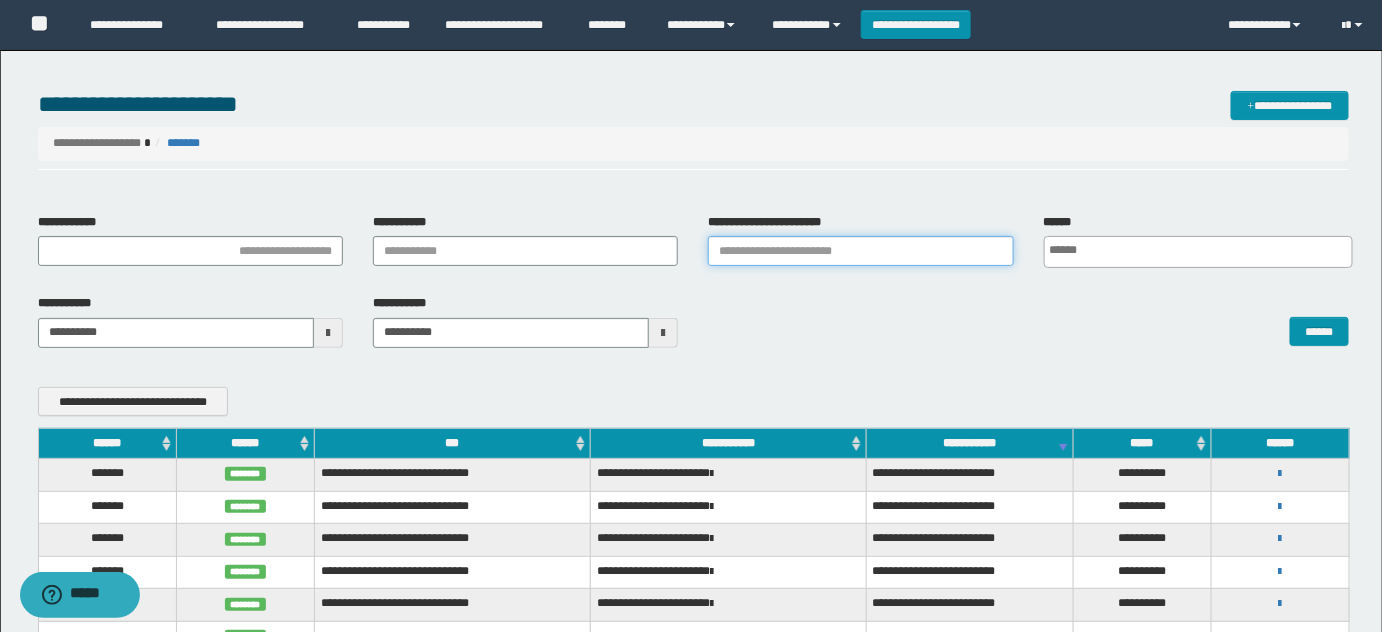 click on "**********" at bounding box center (860, 251) 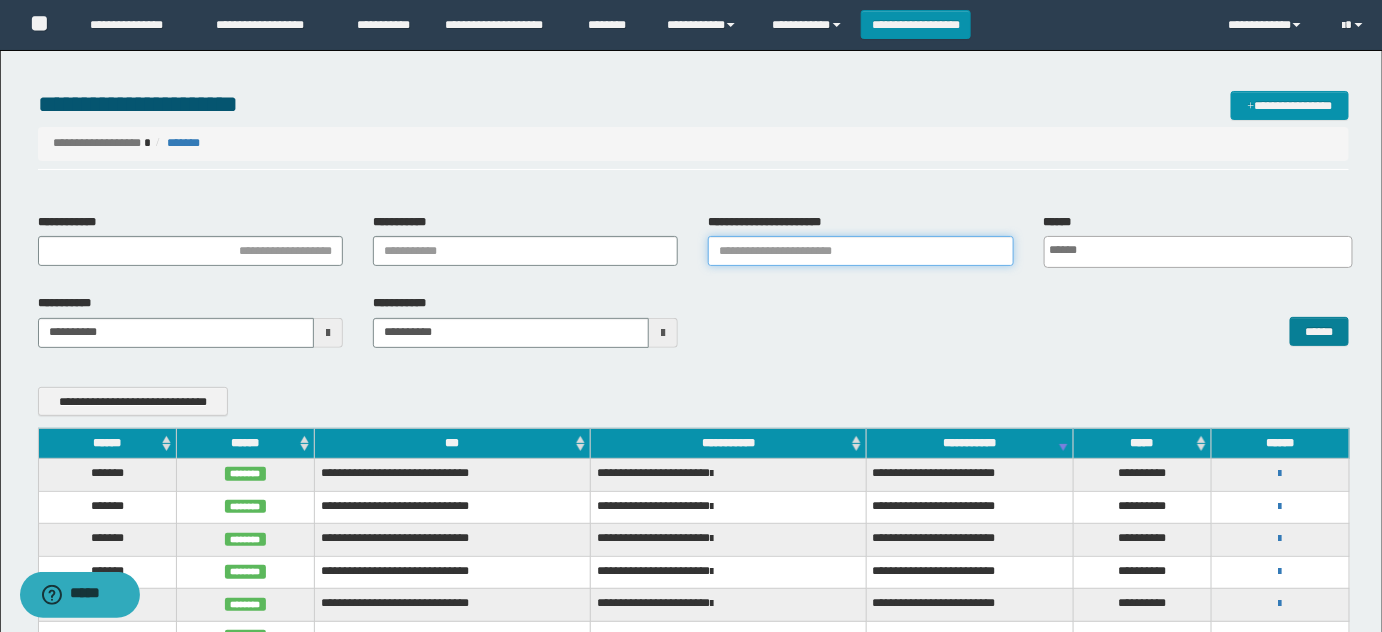 paste on "**********" 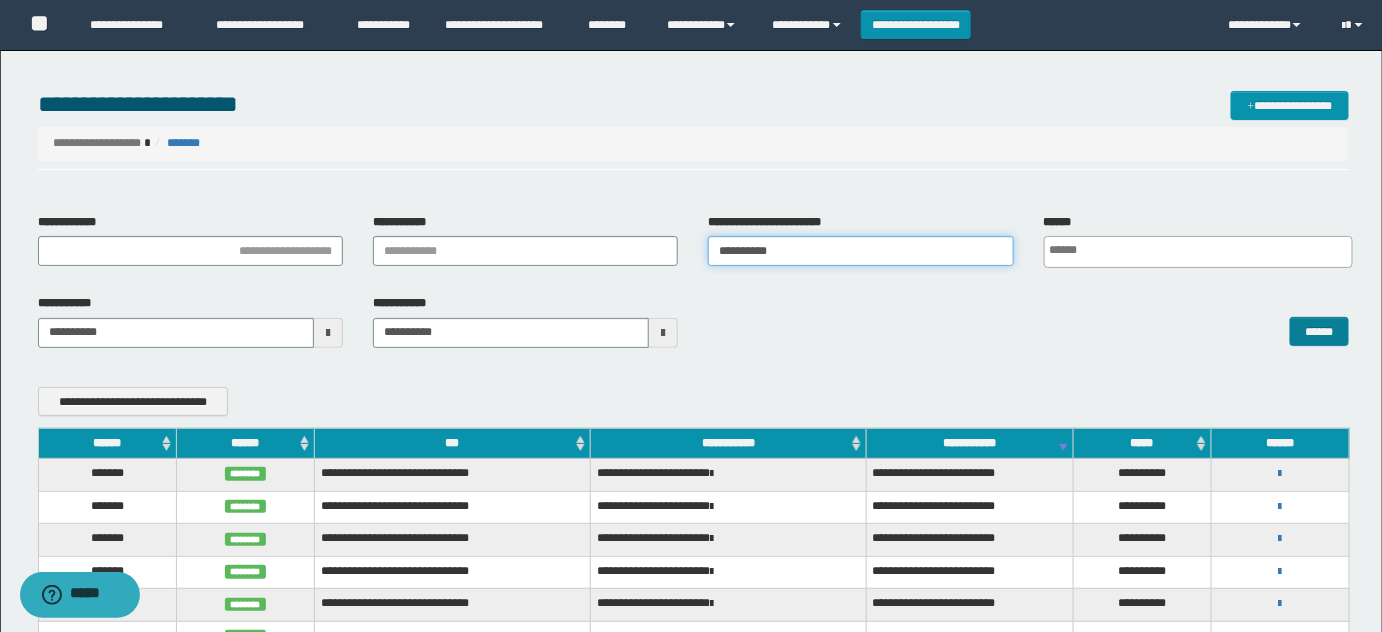 type on "**********" 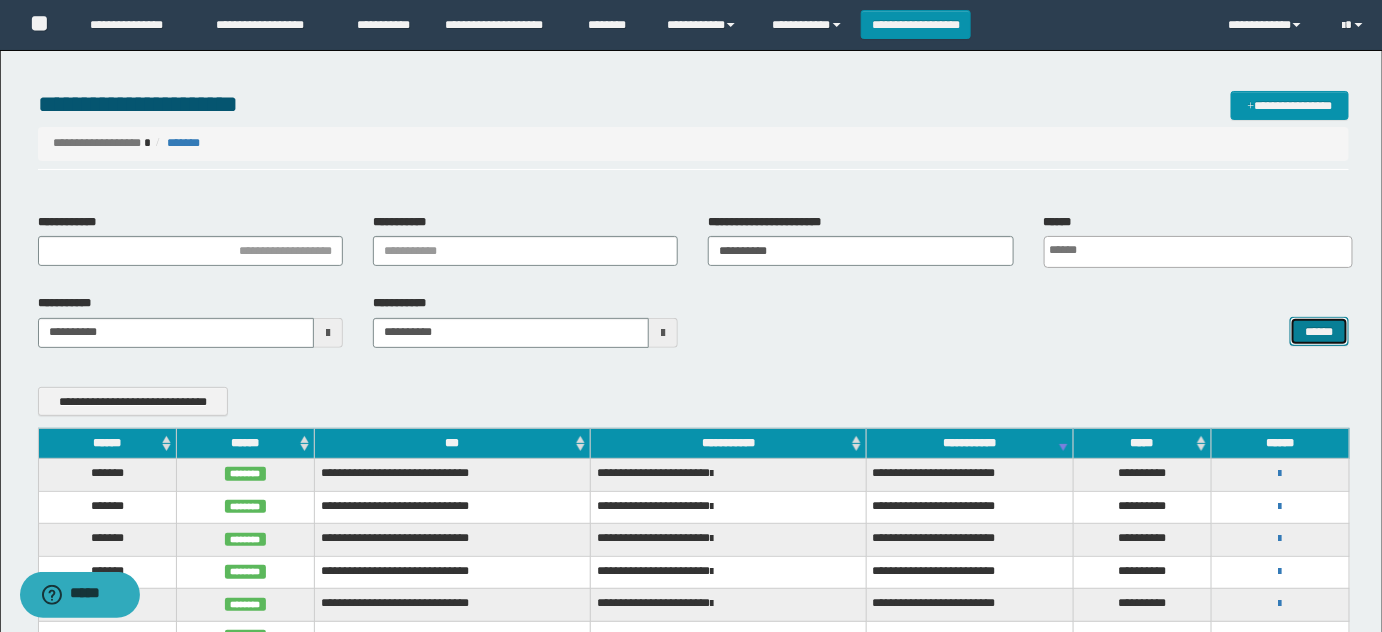 click on "******" at bounding box center [1319, 331] 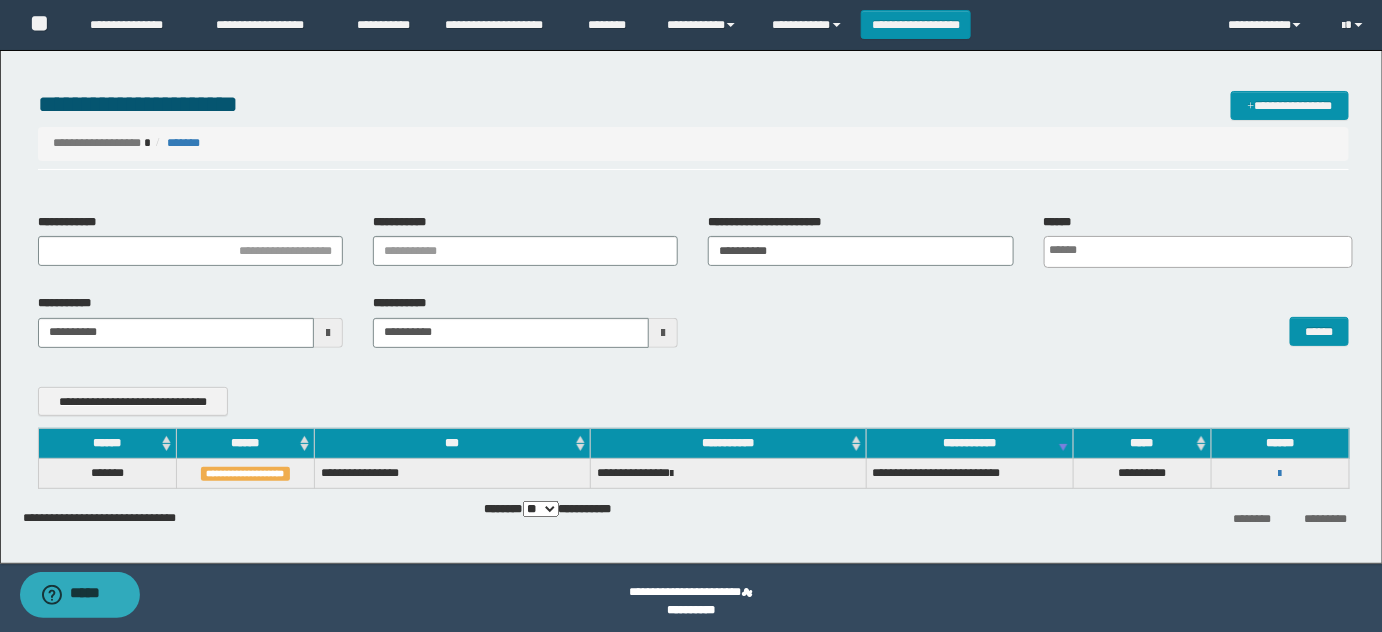 click on "**********" at bounding box center (1280, 473) 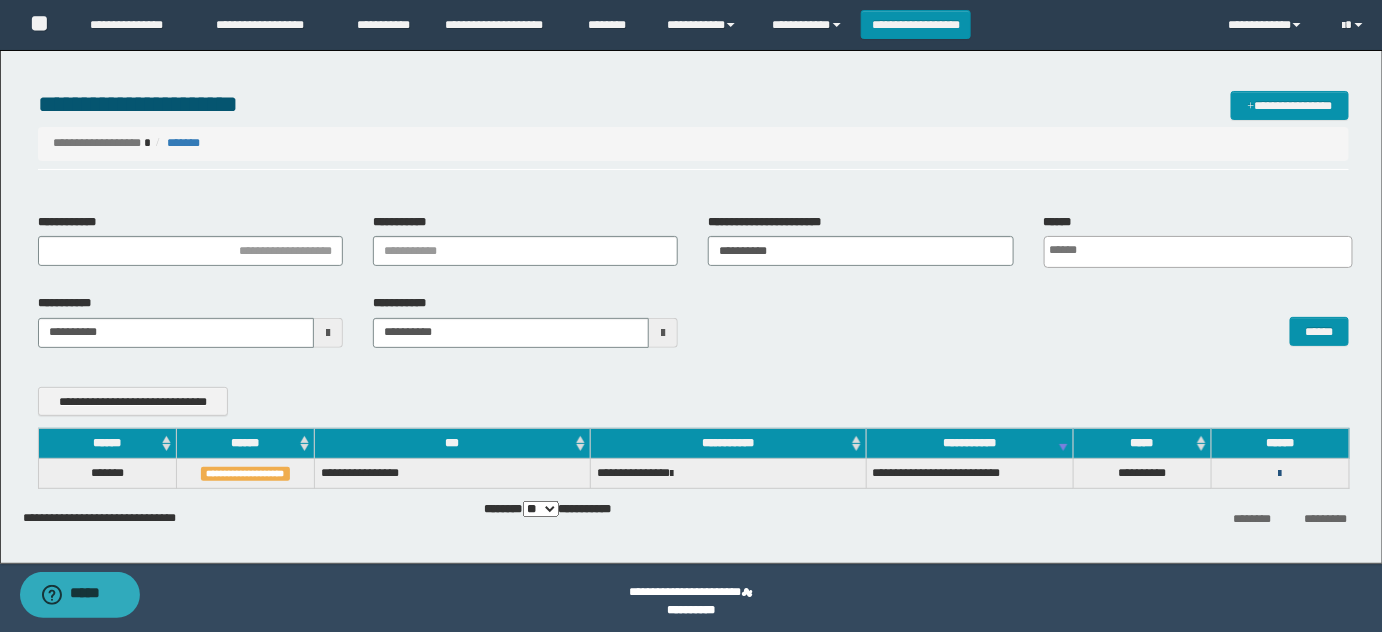 click at bounding box center [1280, 474] 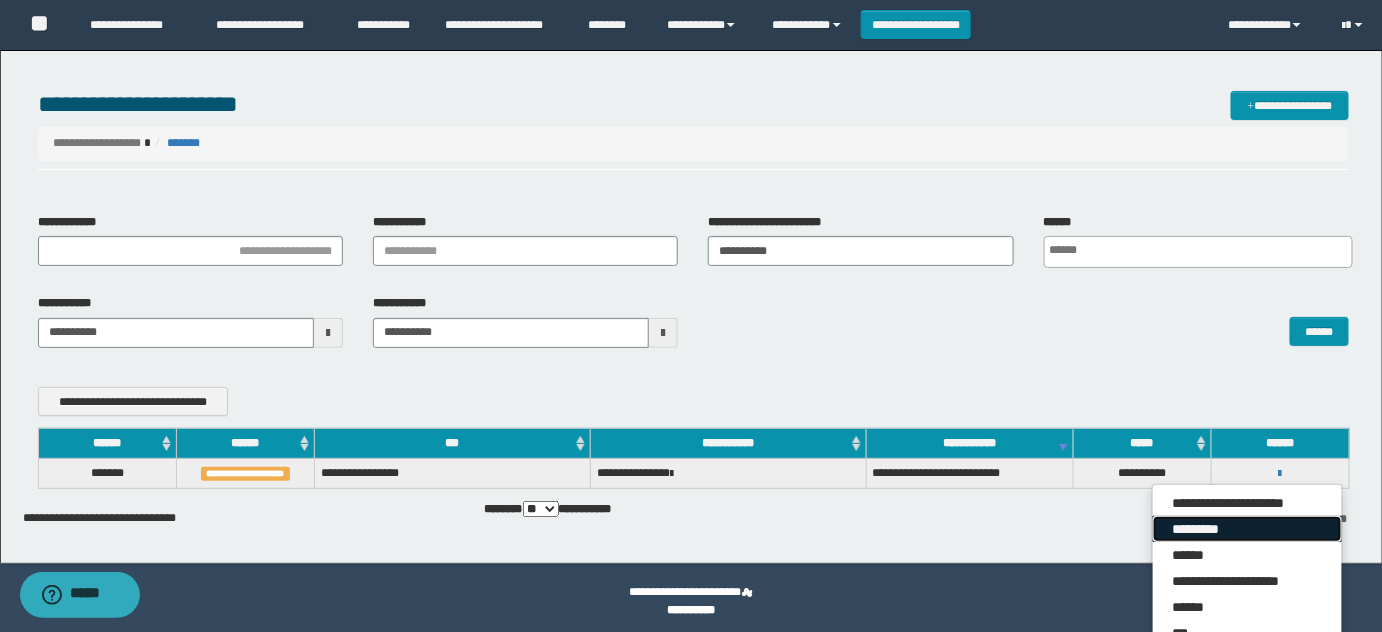 click on "*********" at bounding box center (1247, 529) 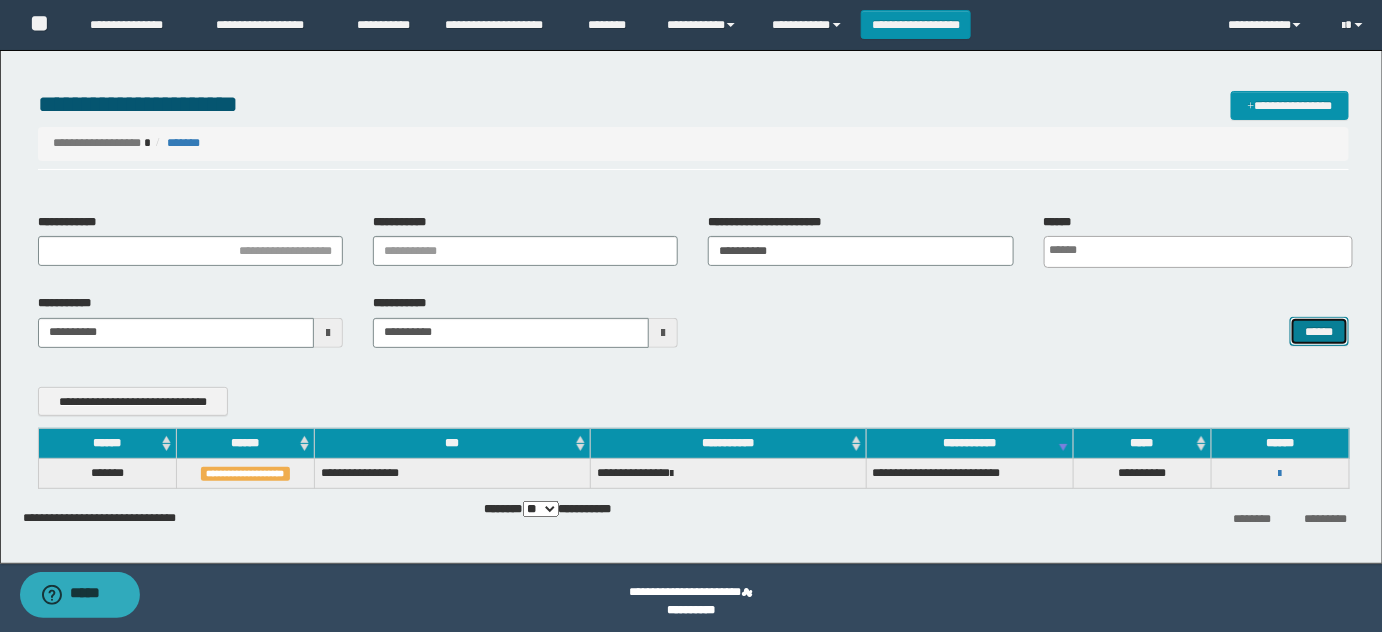 click on "******" at bounding box center (1319, 331) 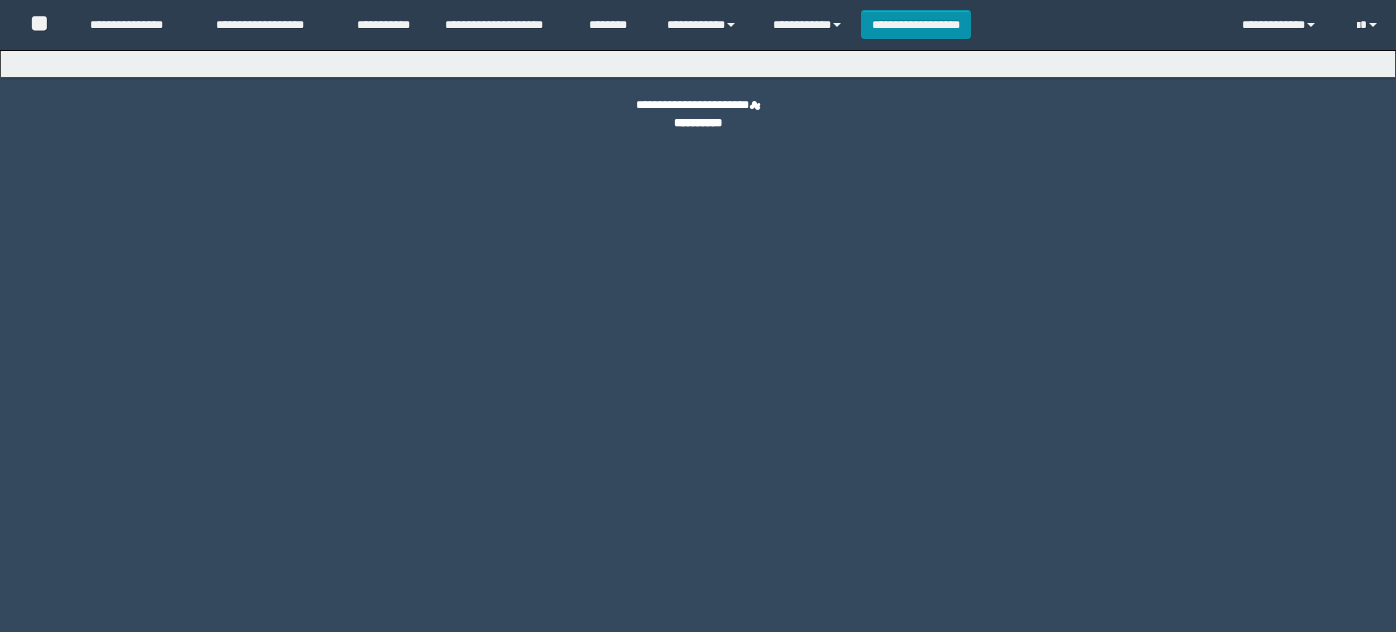 scroll, scrollTop: 0, scrollLeft: 0, axis: both 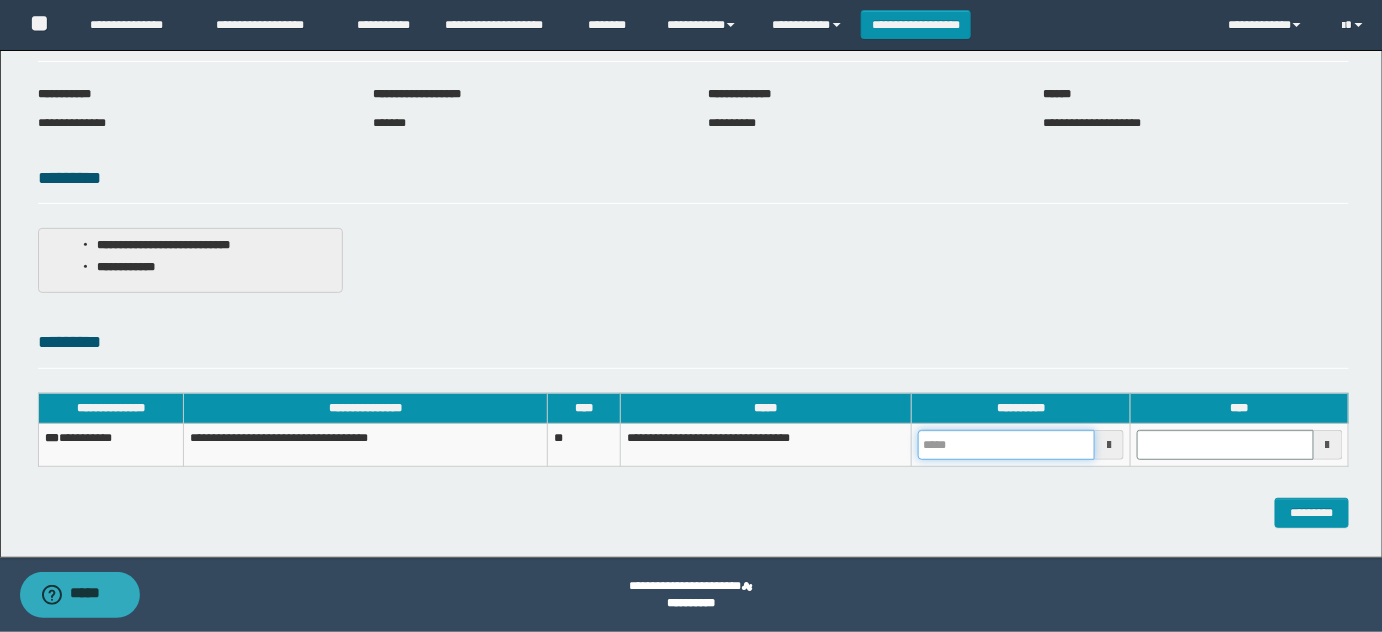 click at bounding box center [1006, 445] 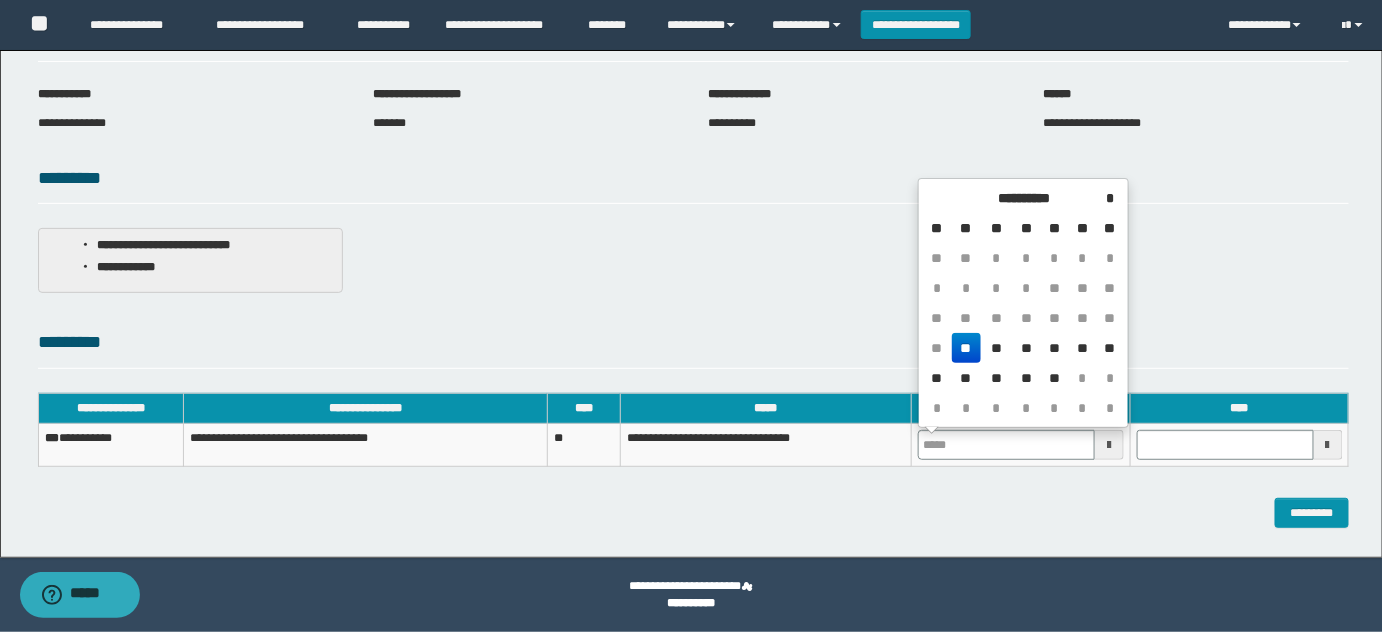 click on "**" at bounding box center [966, 348] 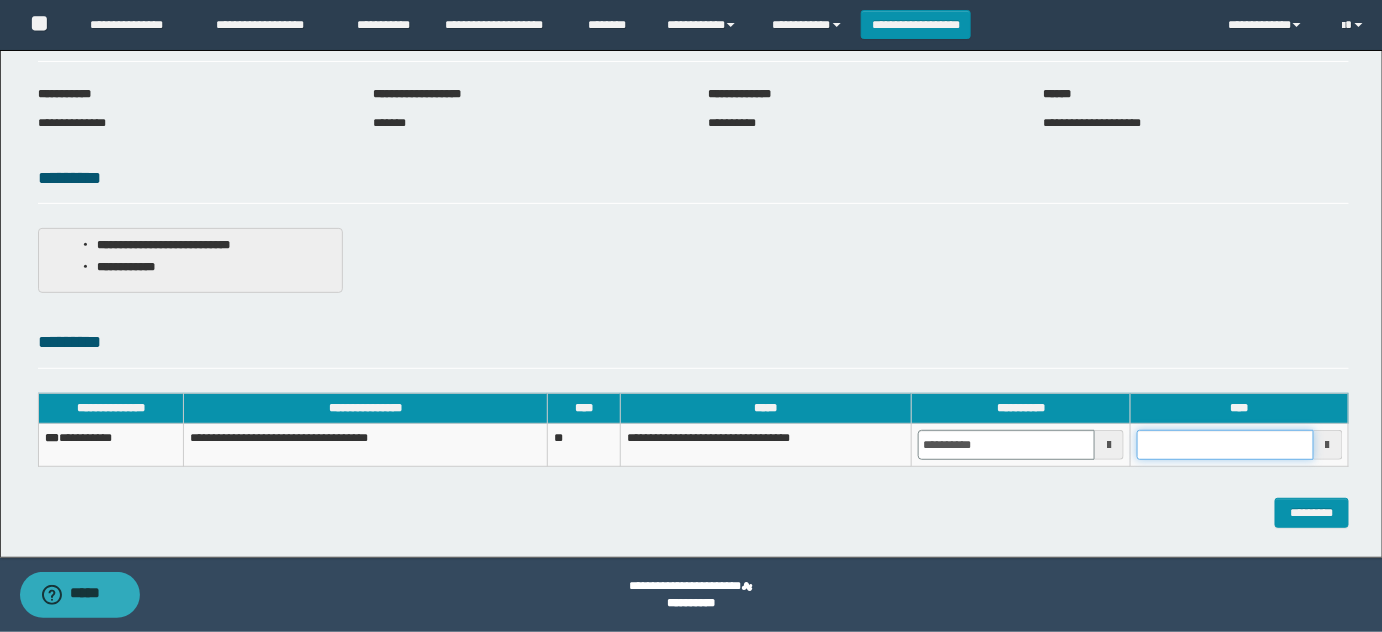 click at bounding box center [1225, 445] 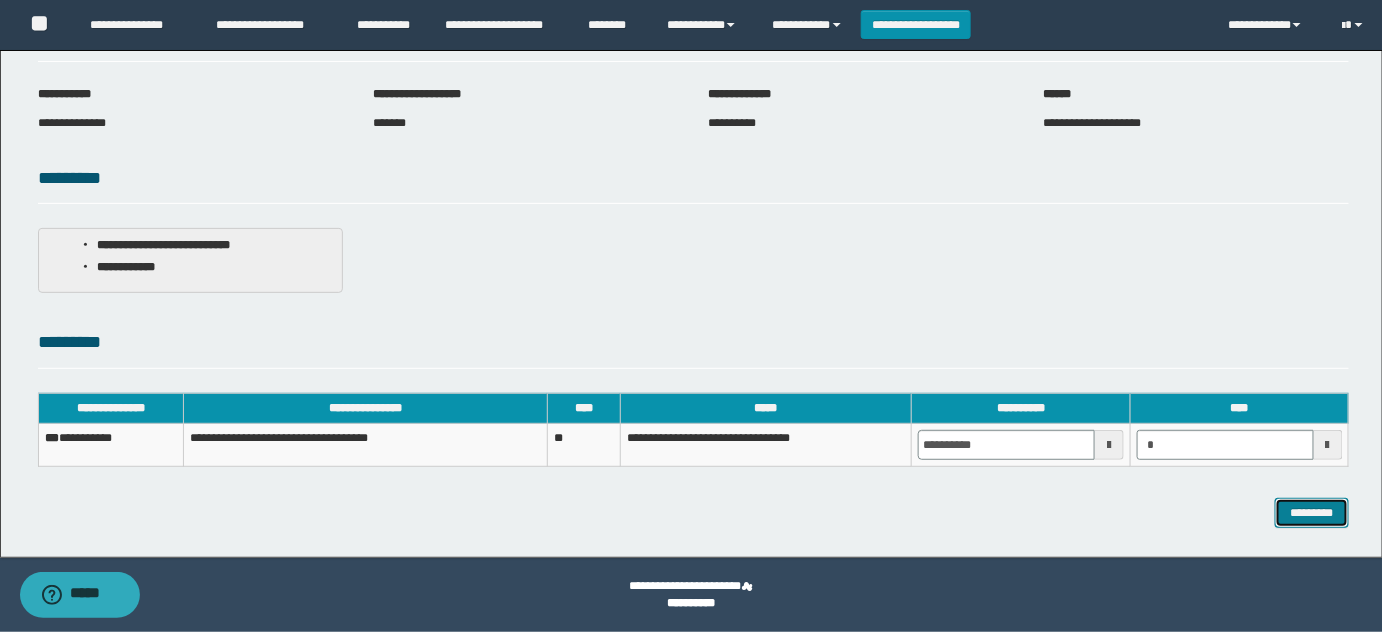 type on "*******" 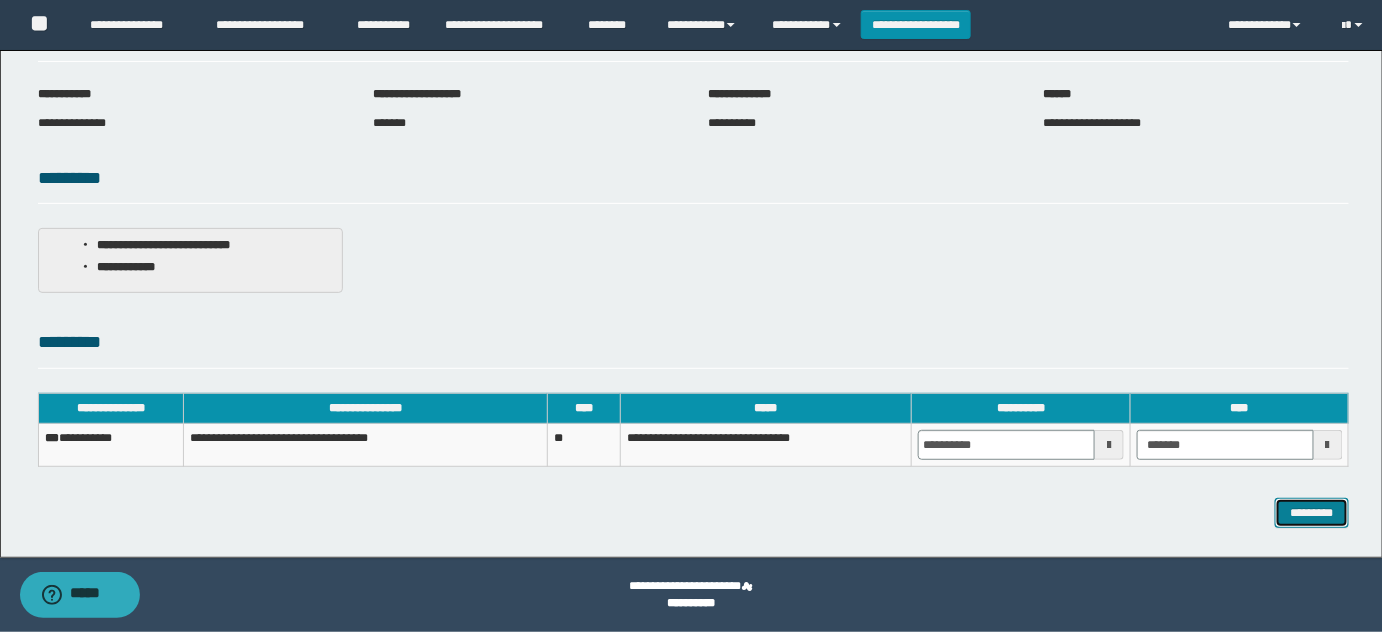 click on "*********" at bounding box center [1312, 512] 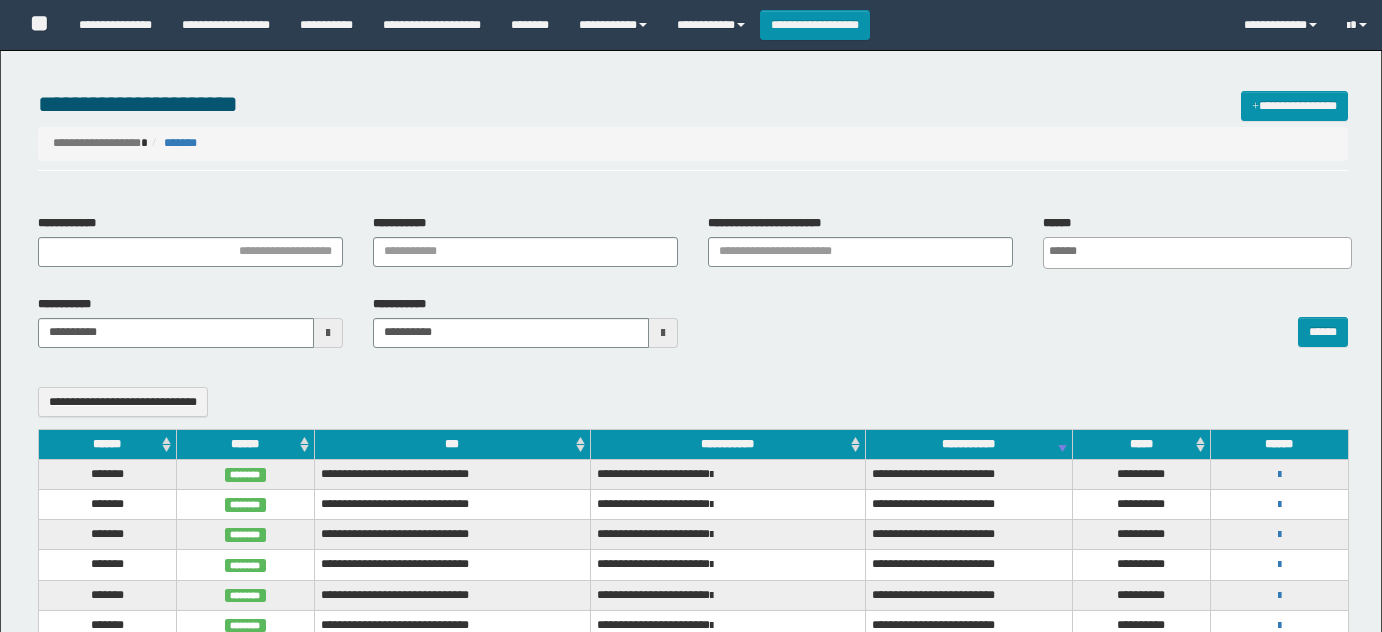 select 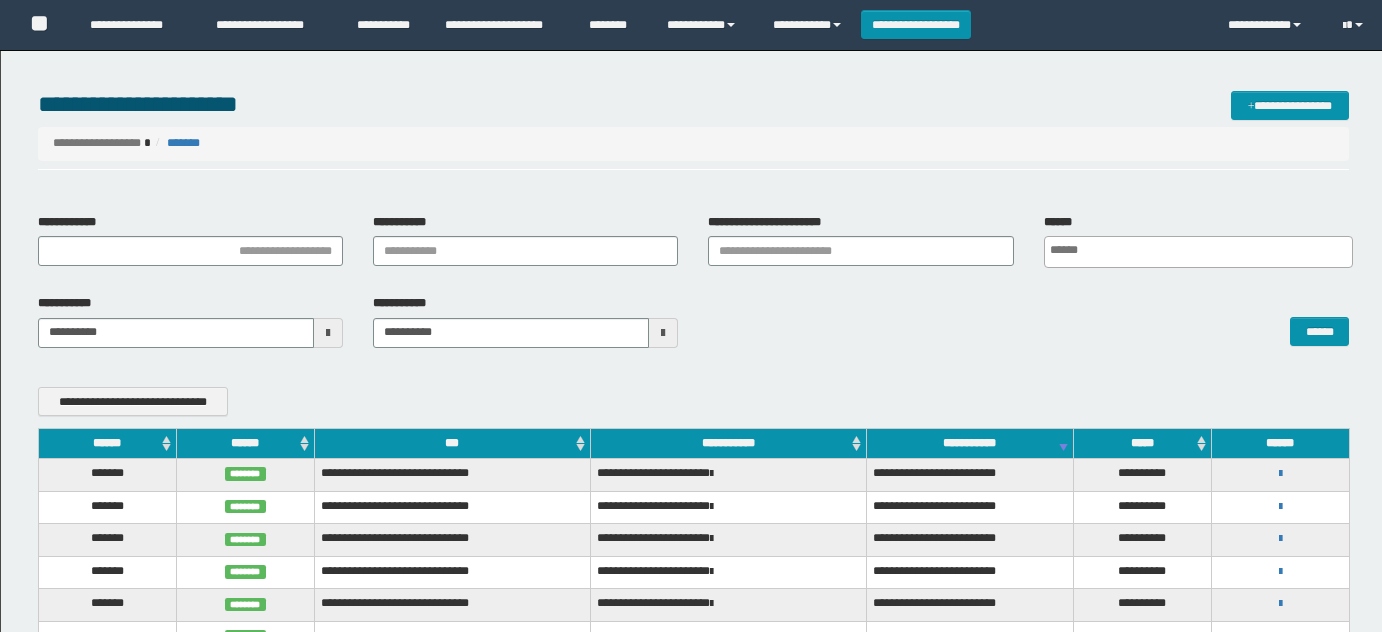 scroll, scrollTop: 0, scrollLeft: 0, axis: both 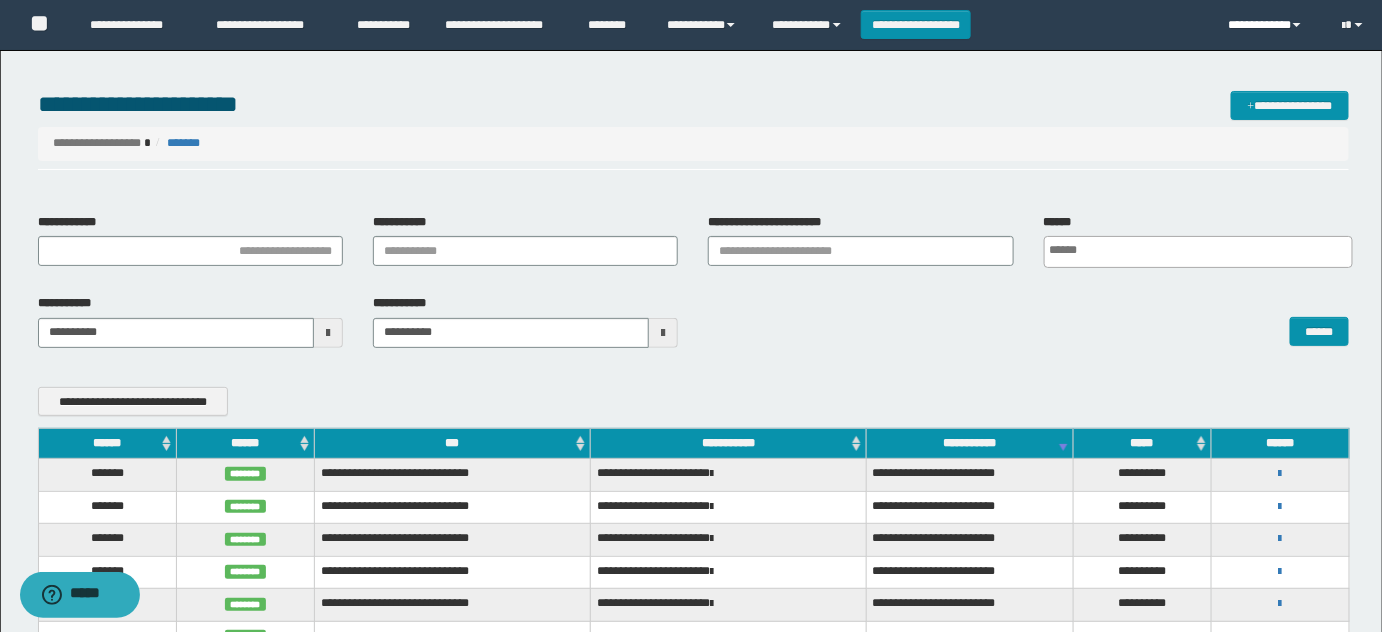 click on "**********" at bounding box center [1270, 25] 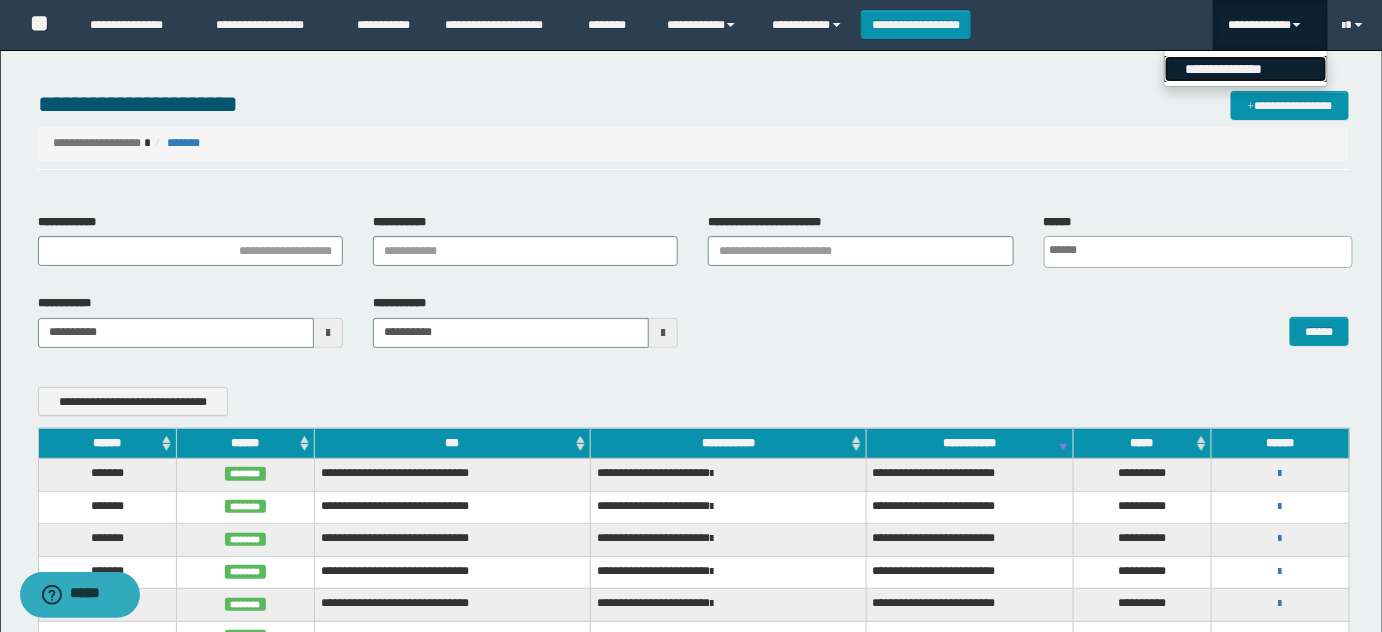 click on "**********" at bounding box center [1246, 69] 